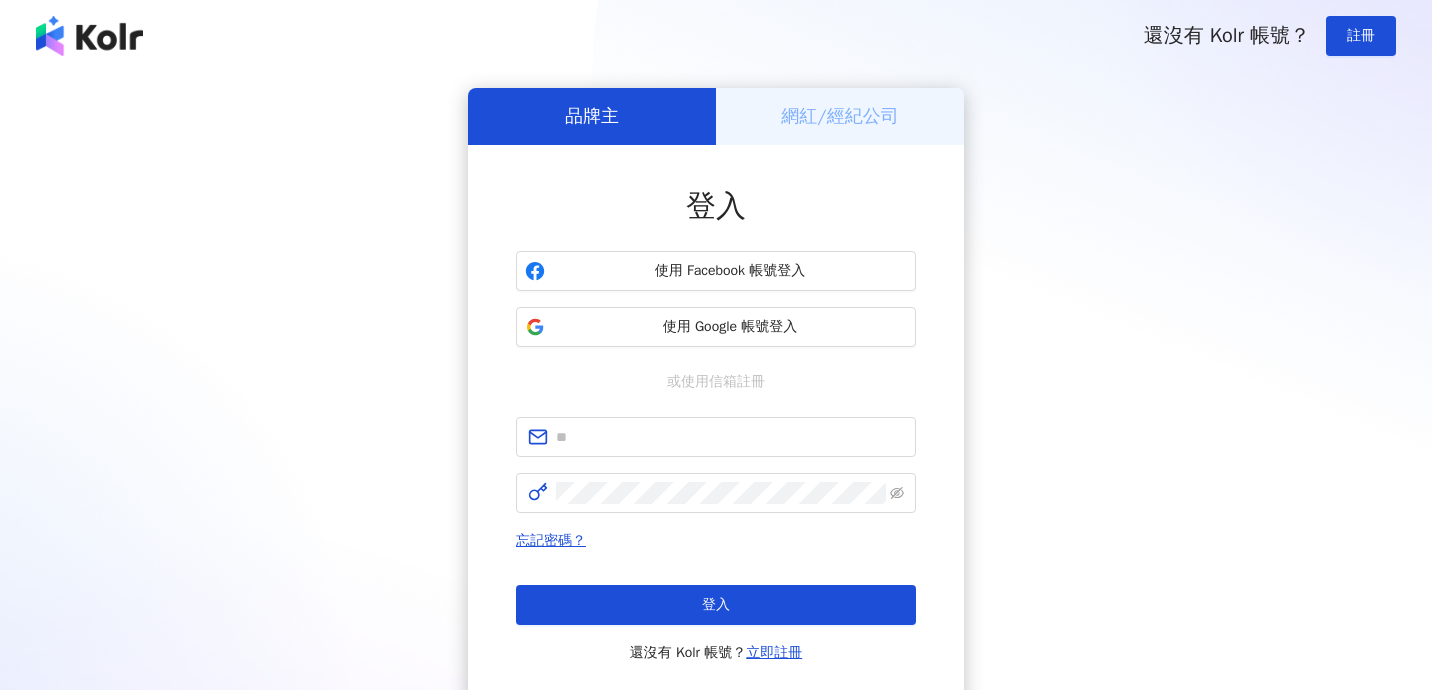 scroll, scrollTop: 0, scrollLeft: 0, axis: both 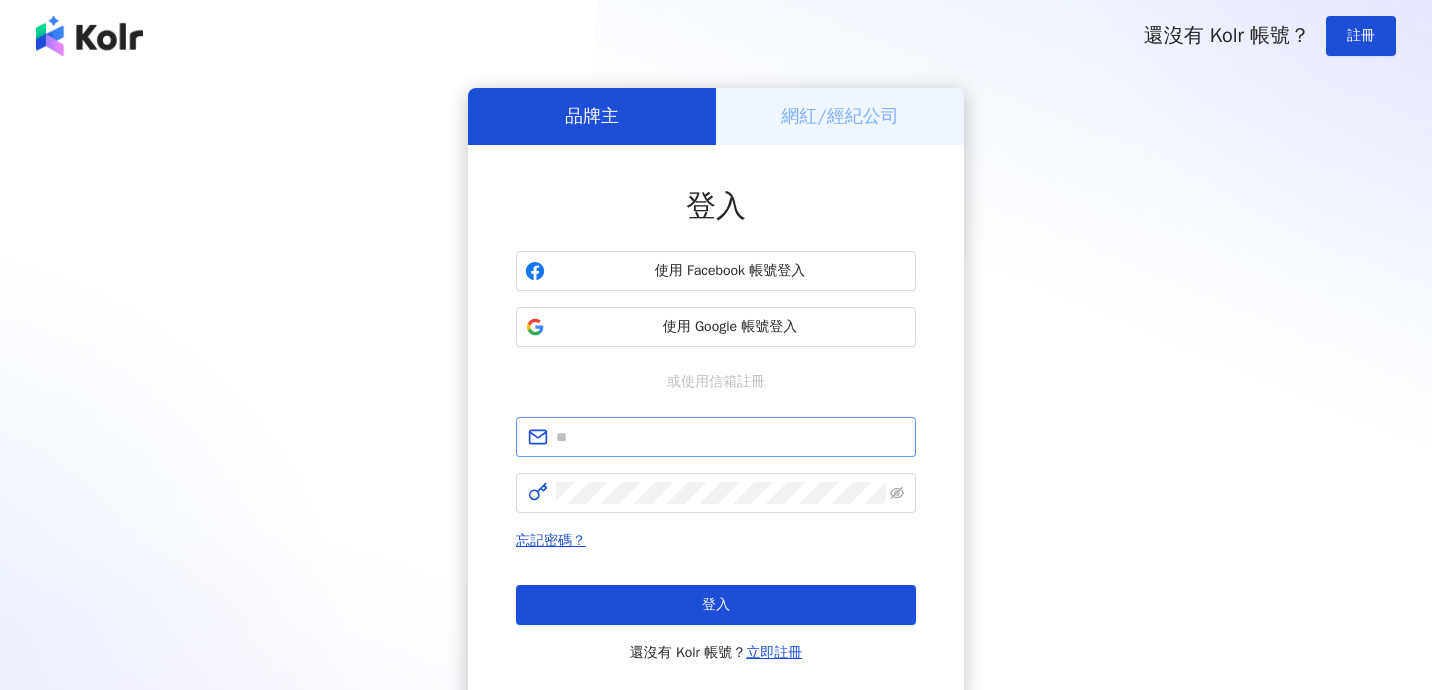 click at bounding box center (716, 437) 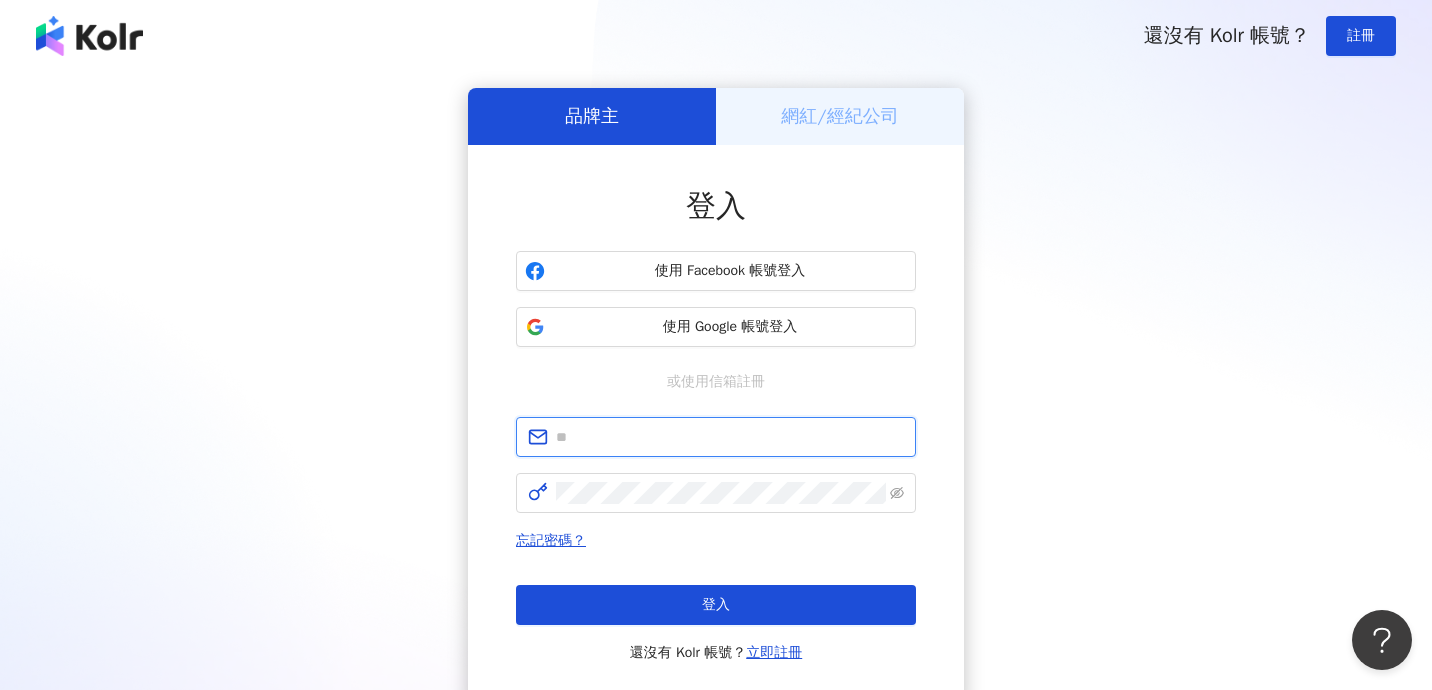 scroll, scrollTop: 0, scrollLeft: 0, axis: both 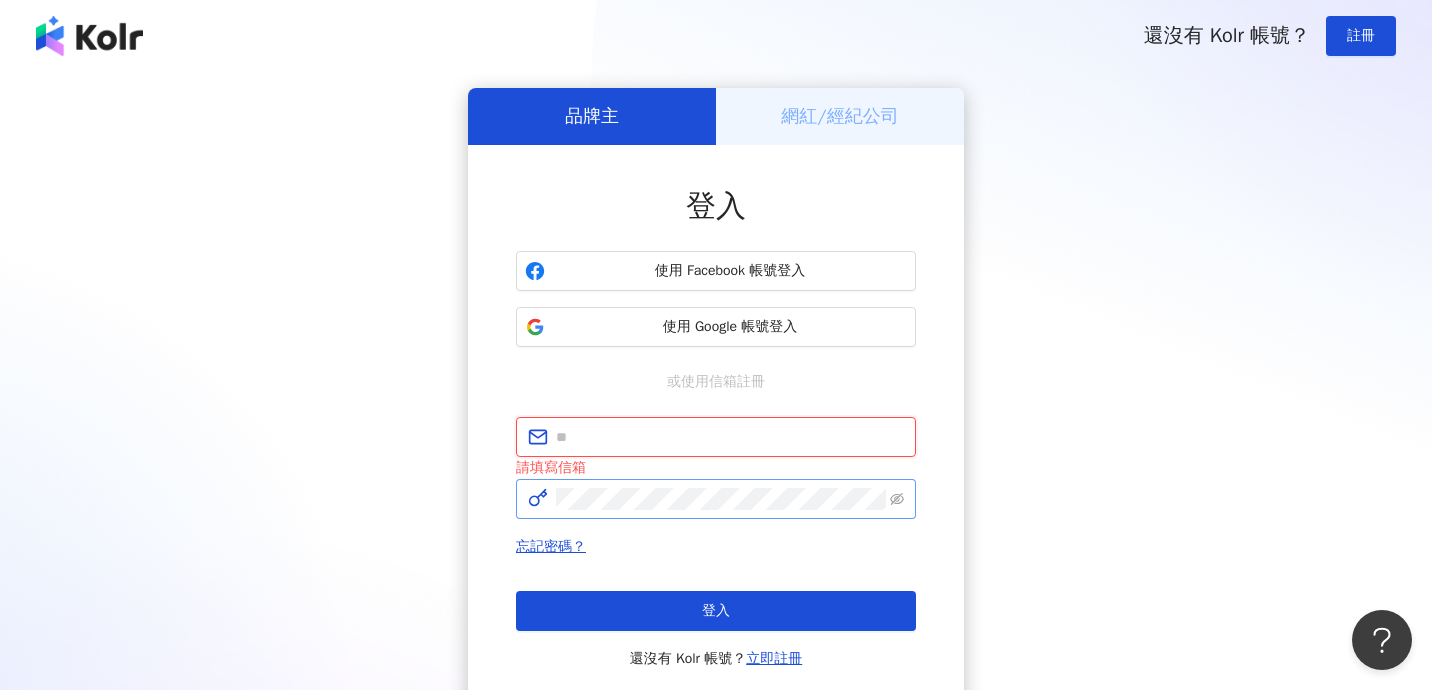 type on "**********" 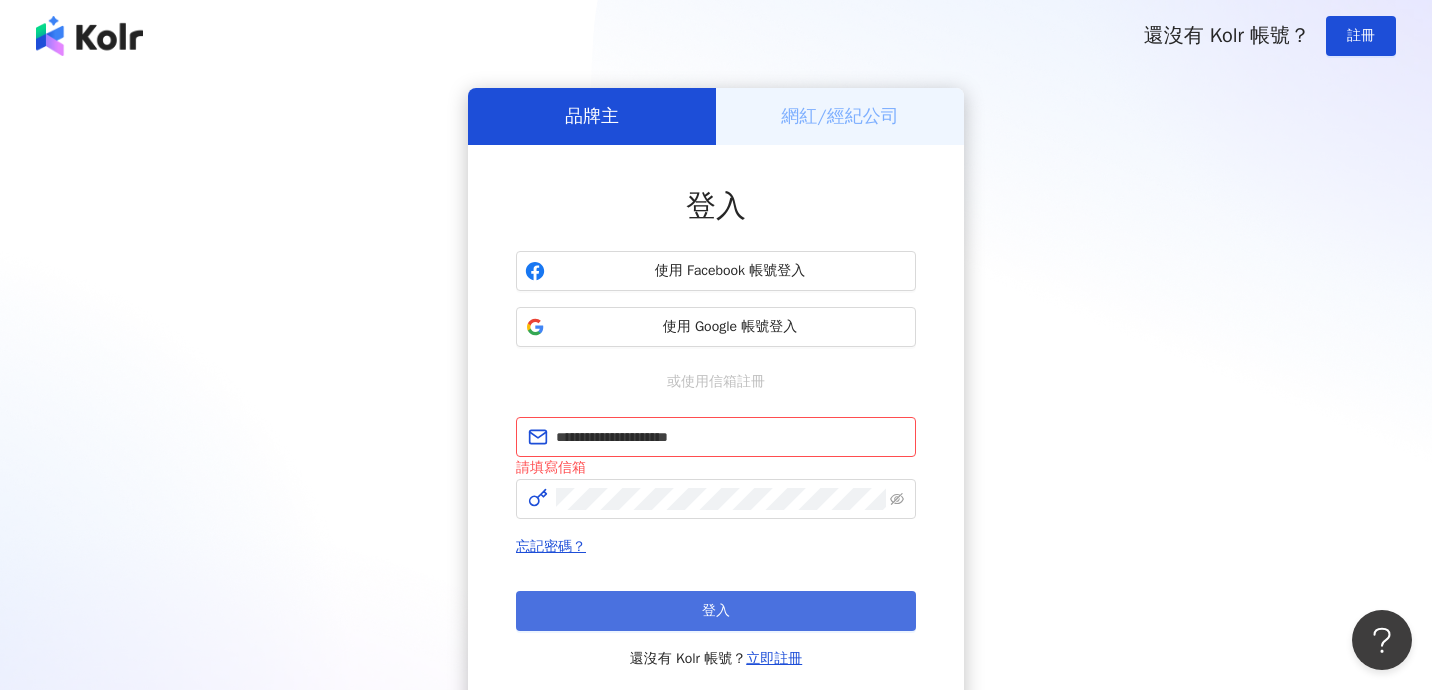 click on "登入" at bounding box center (716, 611) 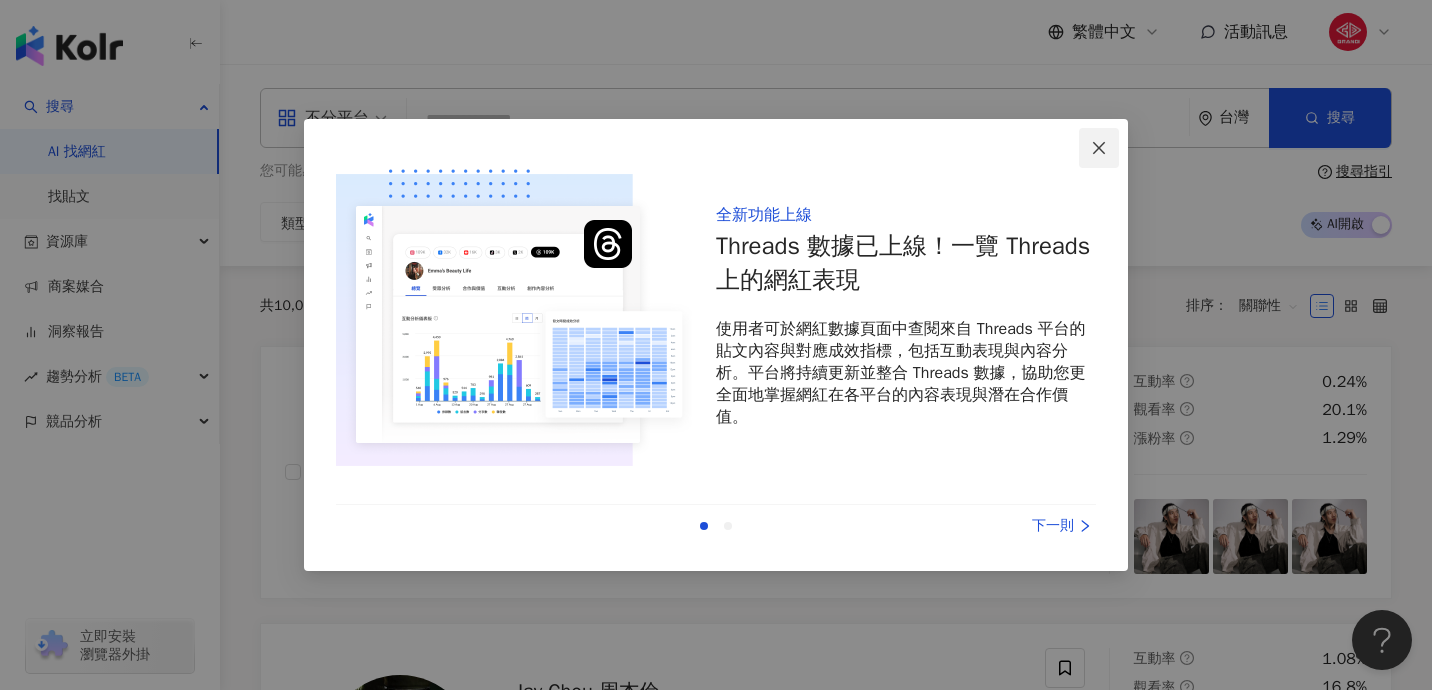 click 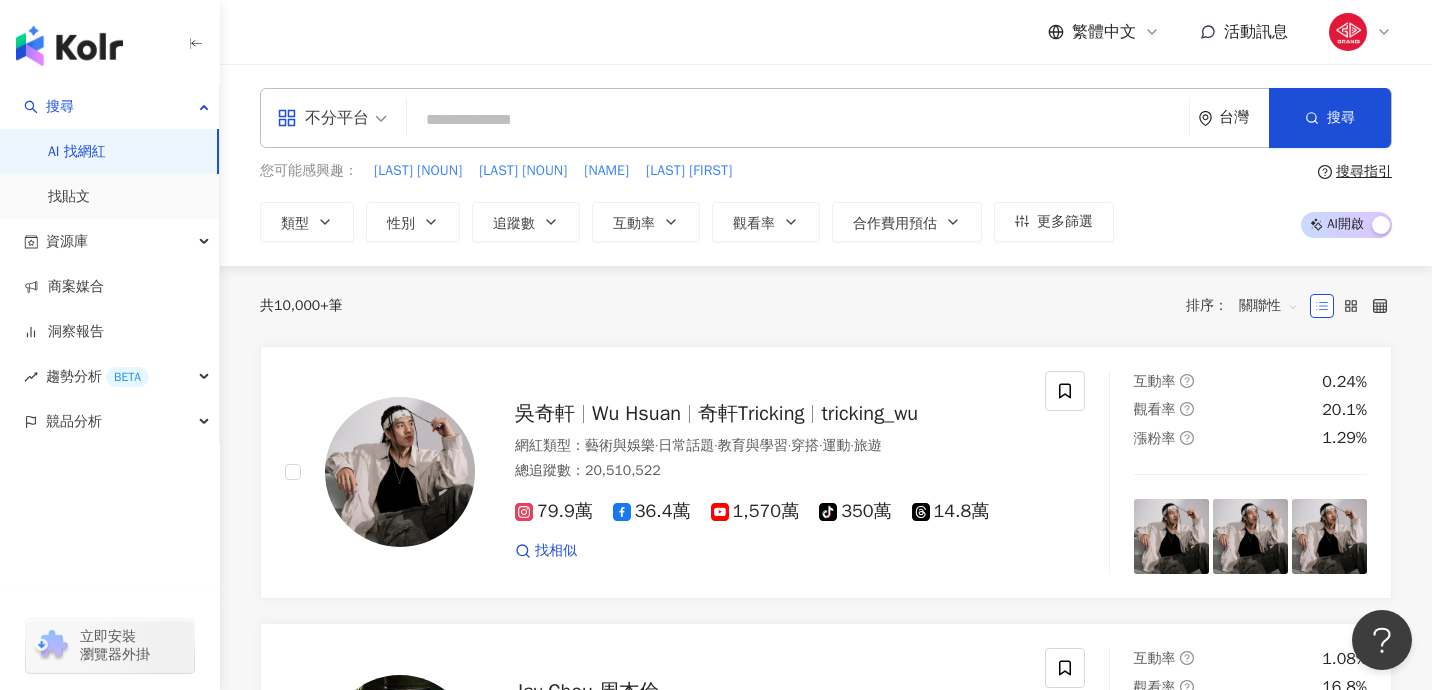 click at bounding box center (798, 120) 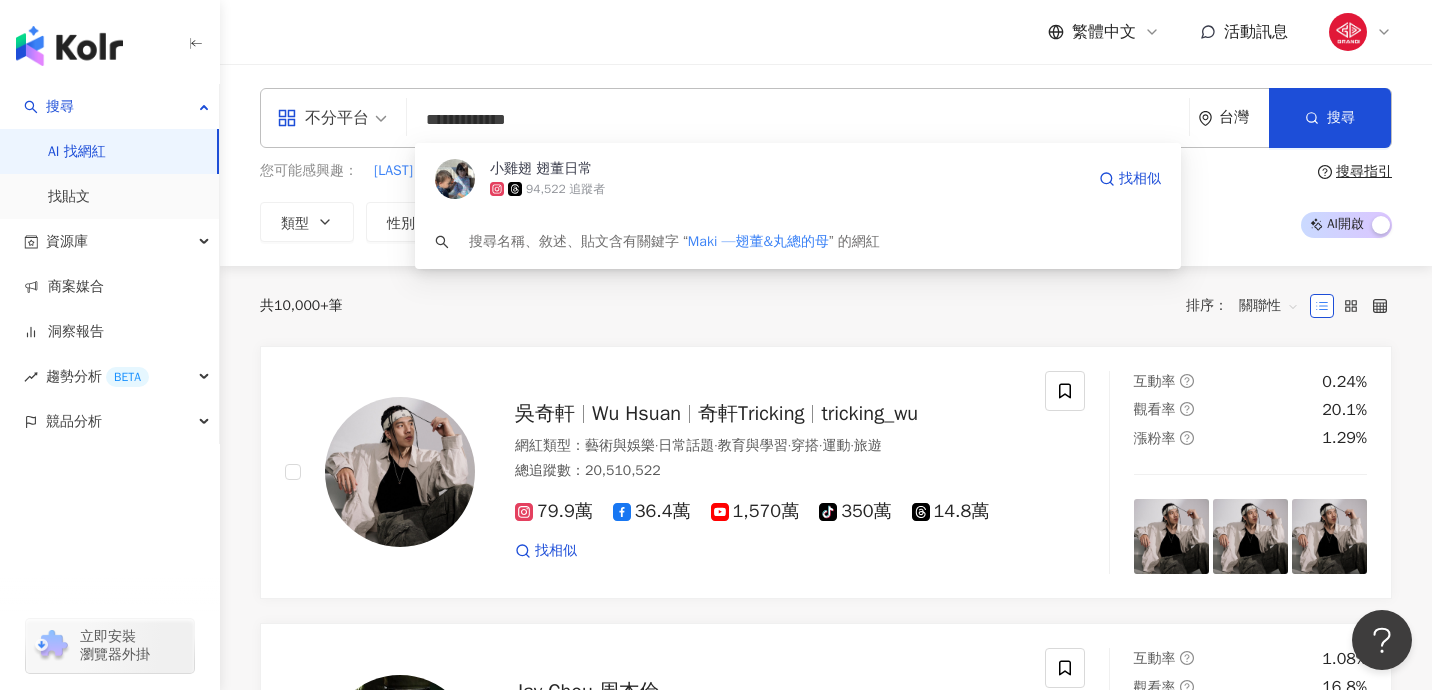 click on "94,522   追蹤者" at bounding box center (787, 189) 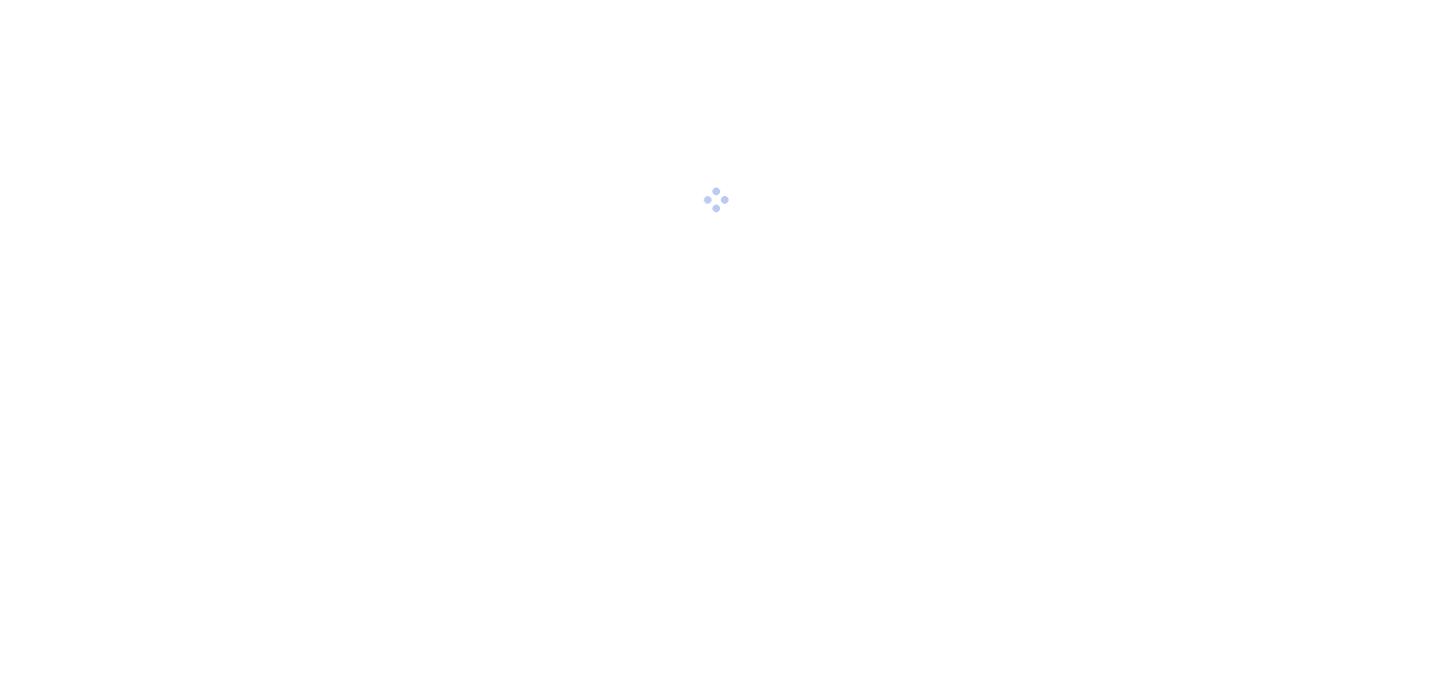 scroll, scrollTop: 0, scrollLeft: 0, axis: both 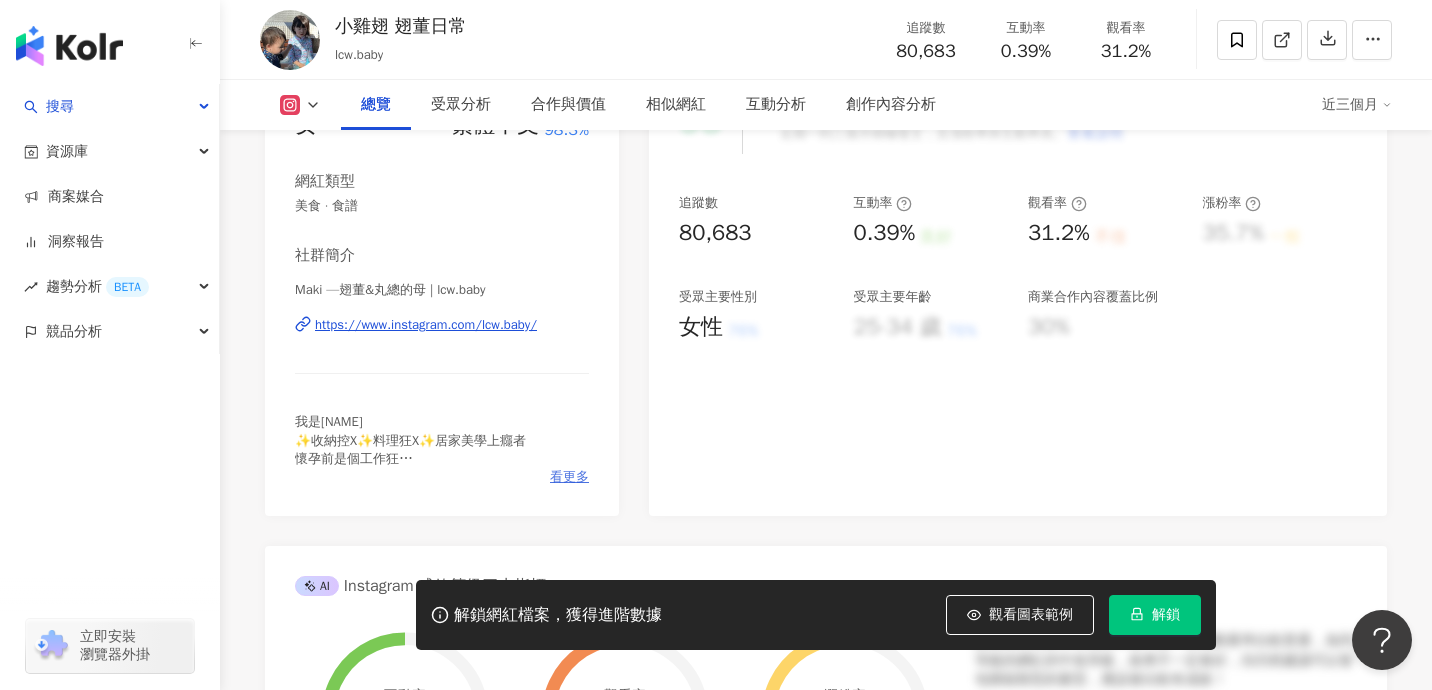 click on "看更多" at bounding box center (569, 477) 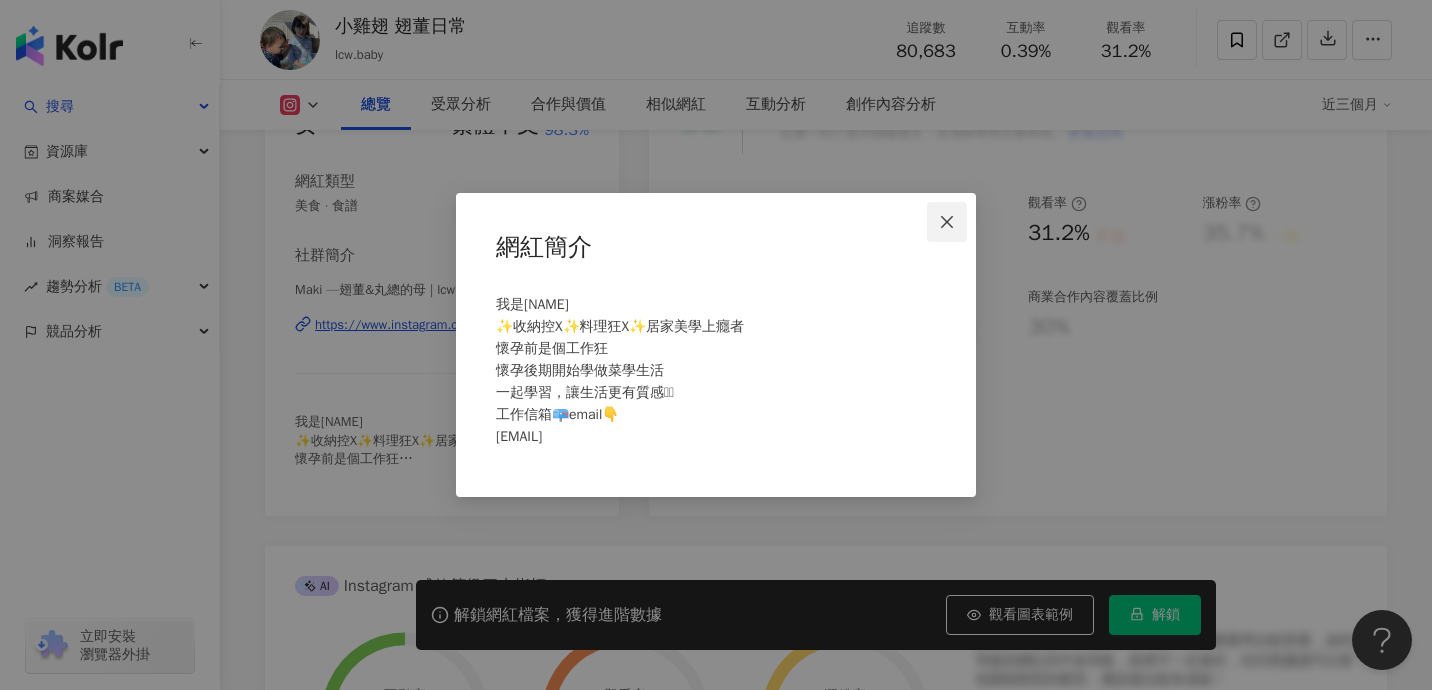 click 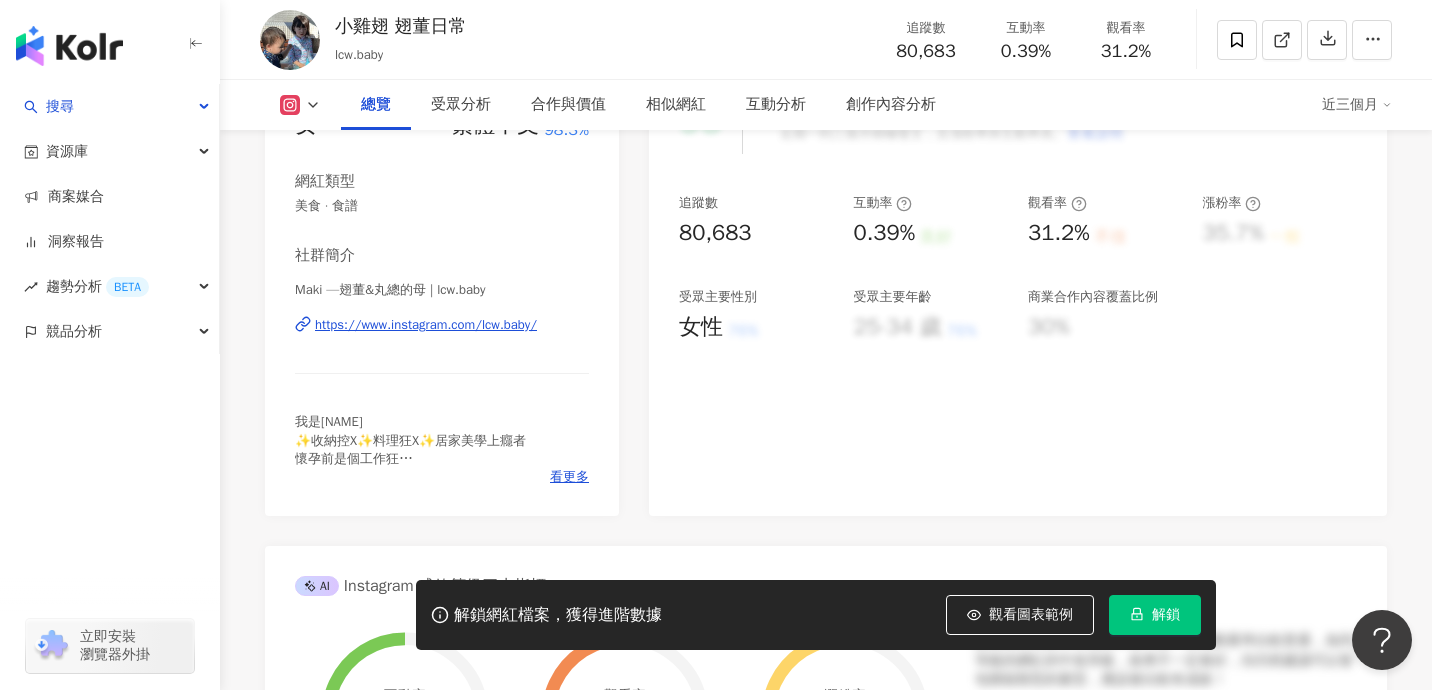 click on "解鎖" at bounding box center (1166, 615) 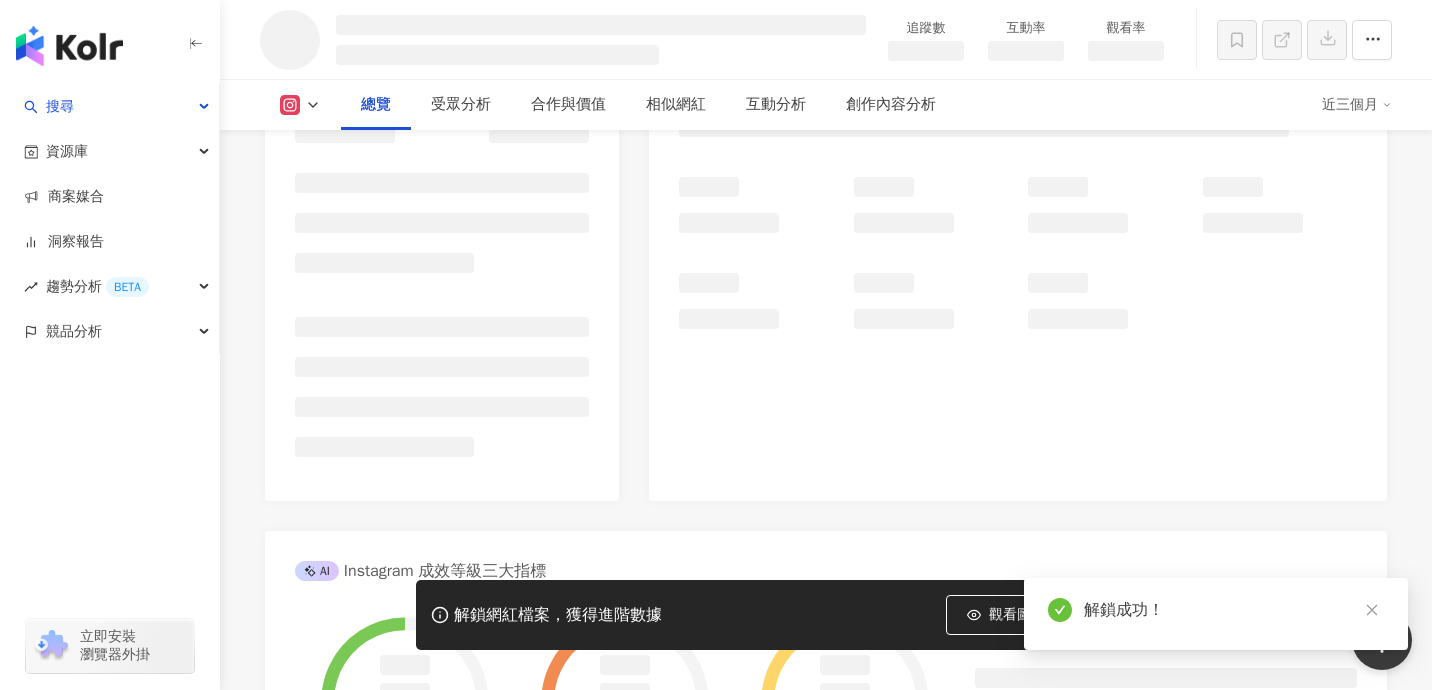 click 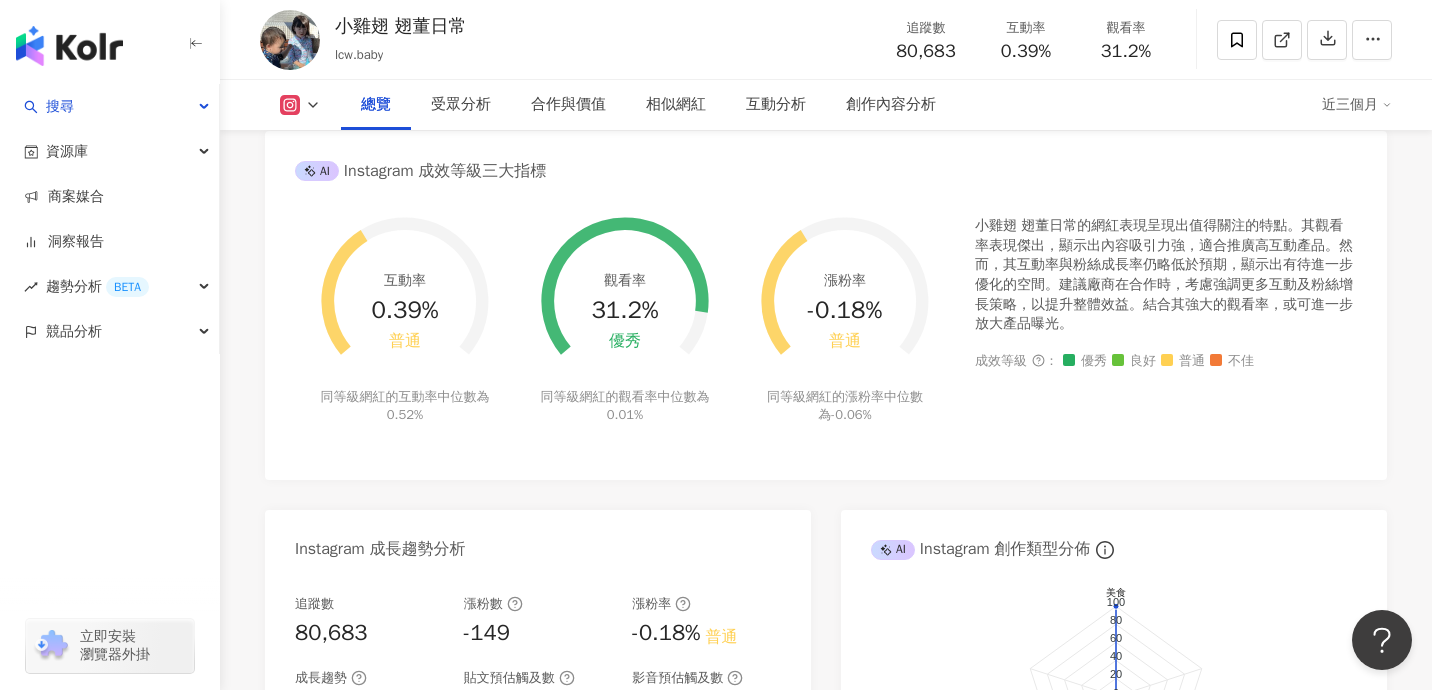 scroll, scrollTop: 731, scrollLeft: 0, axis: vertical 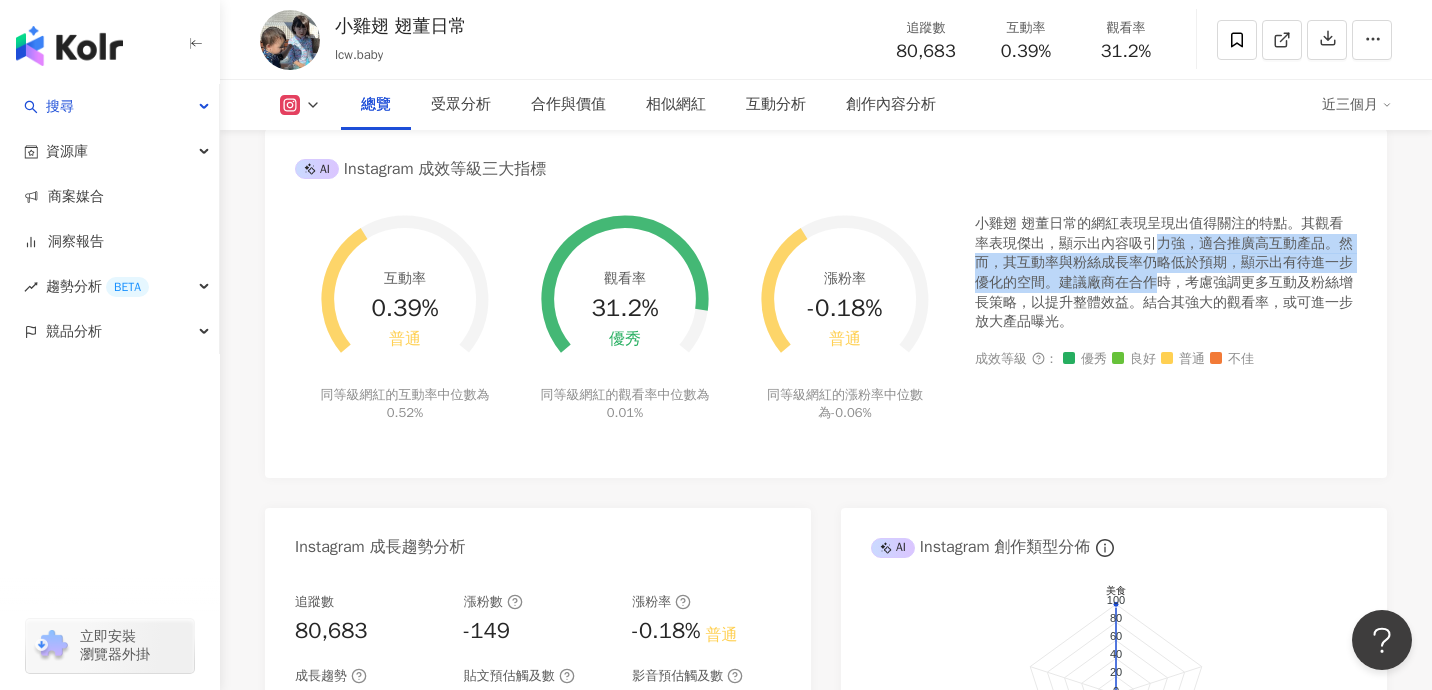 drag, startPoint x: 1142, startPoint y: 251, endPoint x: 1150, endPoint y: 284, distance: 33.955853 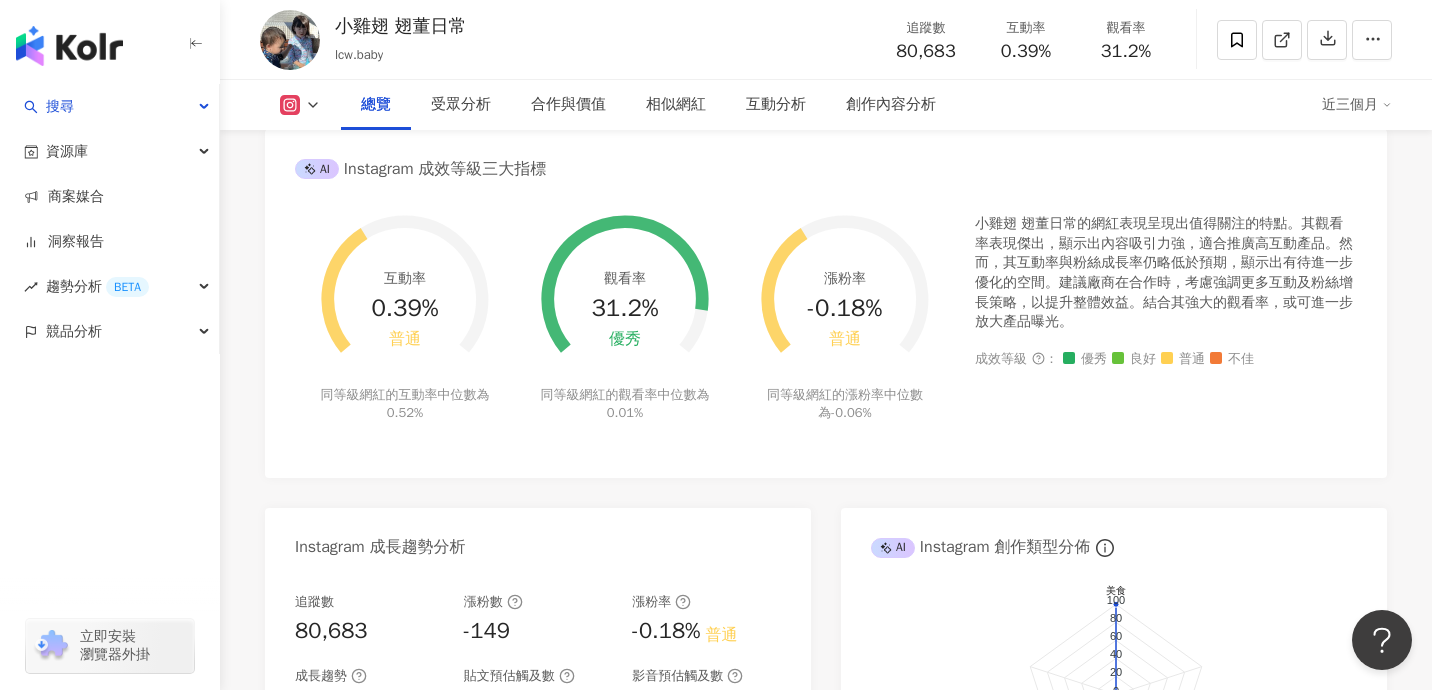 click on "小雞翅 翅董日常的網紅表現呈現出值得關注的特點。其觀看率表現傑出，顯示出內容吸引力強，適合推廣高互動產品。然而，其互動率與粉絲成長率仍略低於預期，顯示出有待進一步優化的空間。建議廠商在合作時，考慮強調更多互動及粉絲增長策略，以提升整體效益。結合其強大的觀看率，或可進一步放大產品曝光。" at bounding box center [1166, 273] 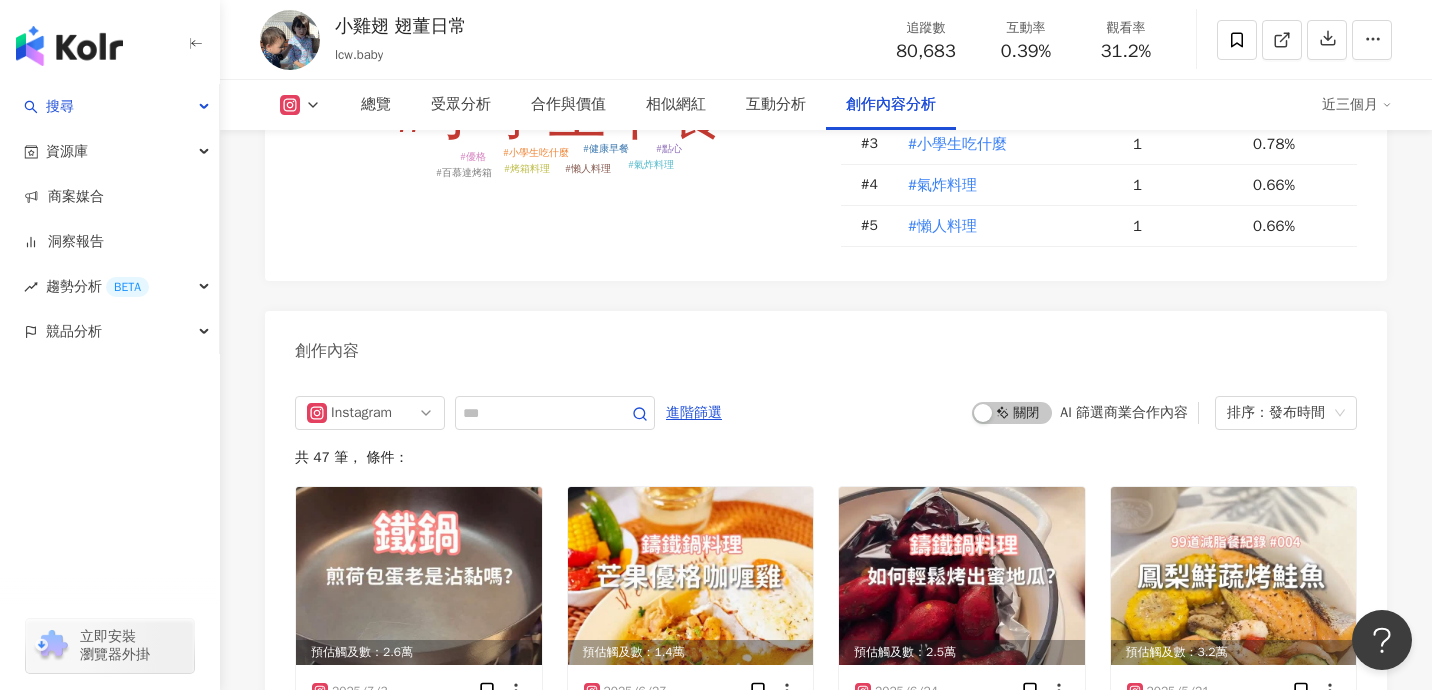 scroll, scrollTop: 6047, scrollLeft: 0, axis: vertical 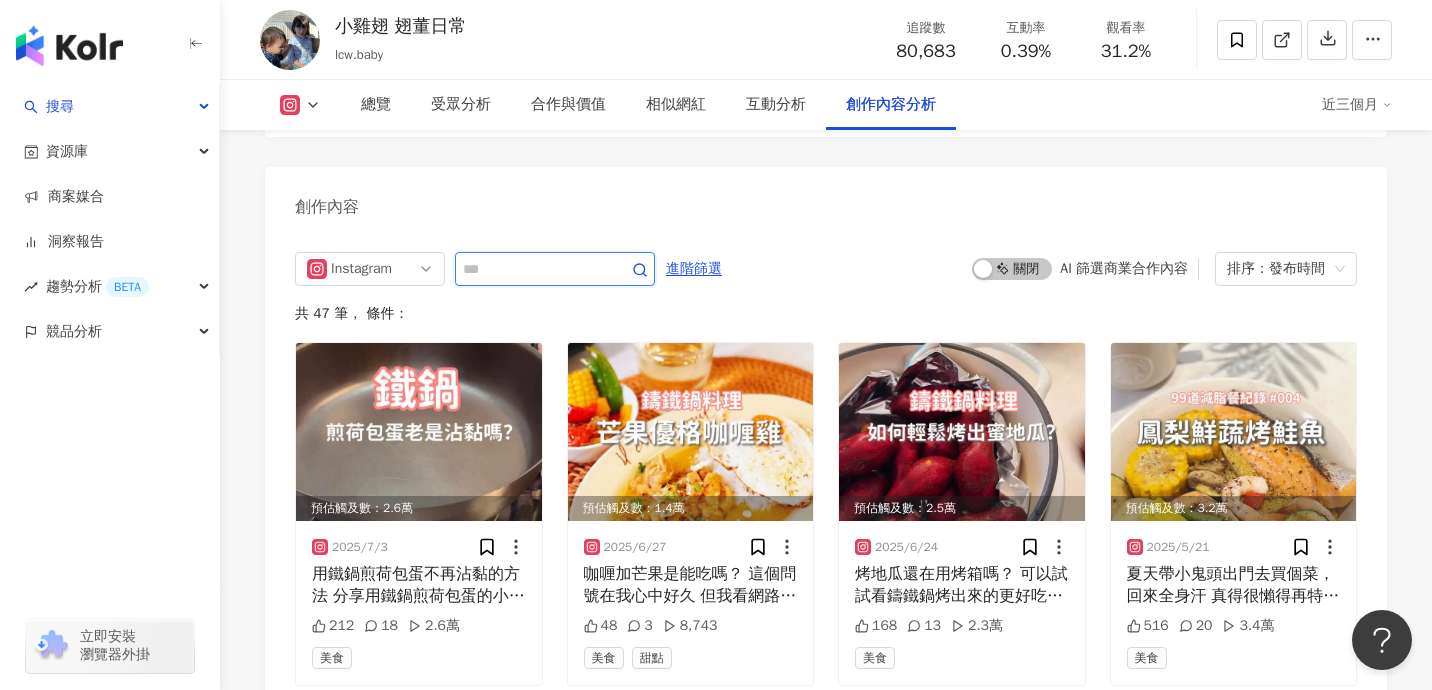 click at bounding box center [533, 269] 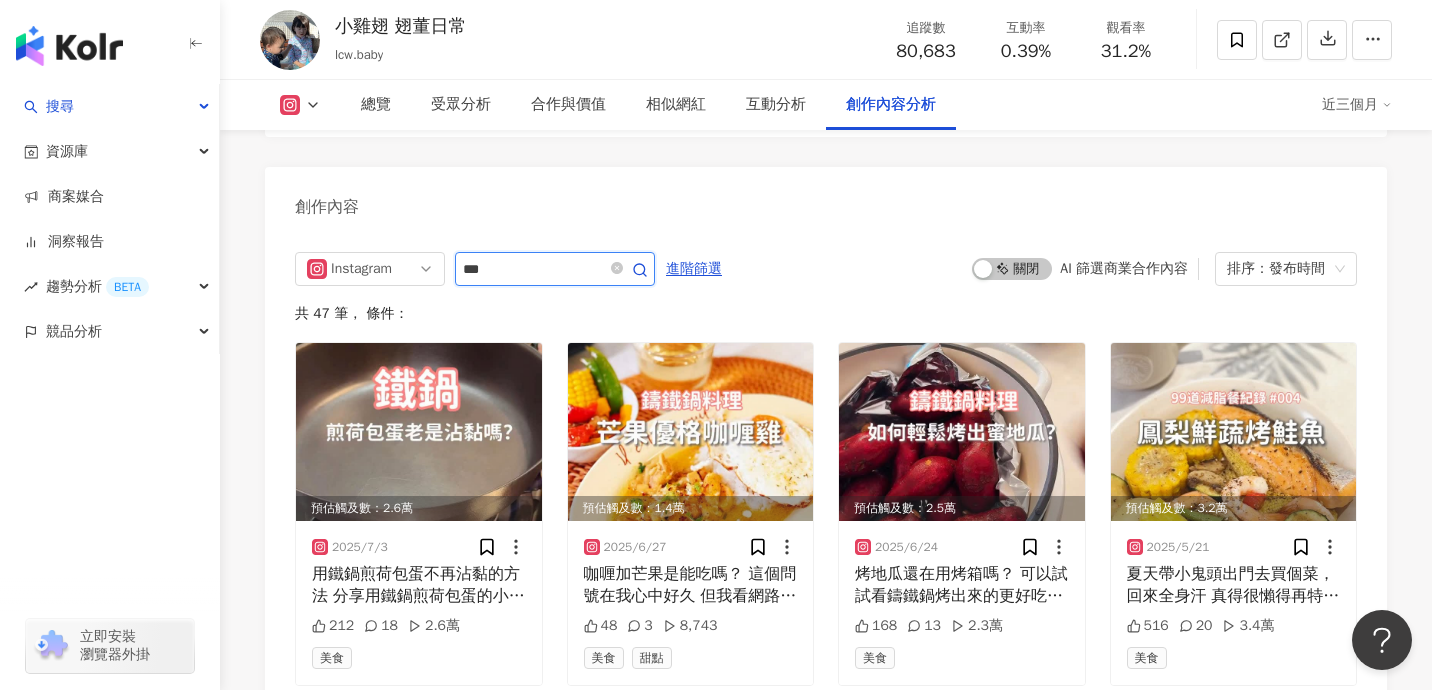 type on "***" 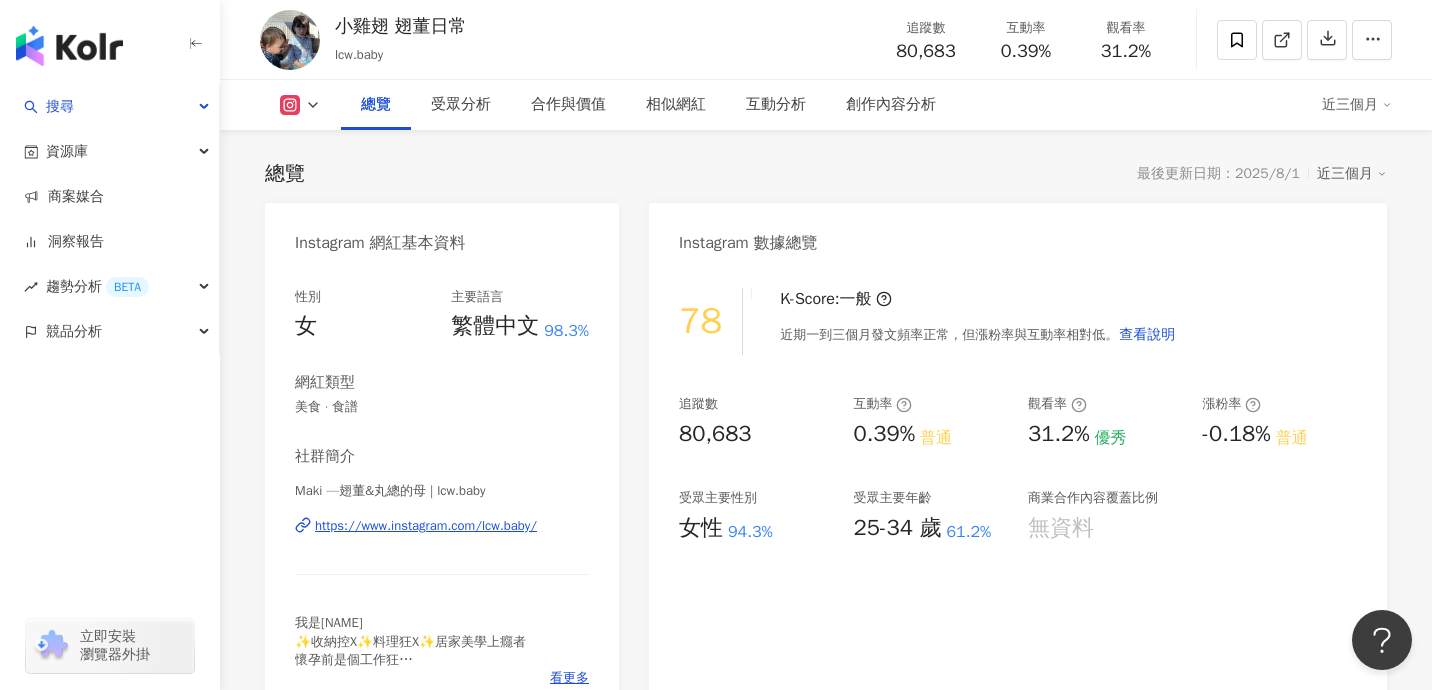 scroll, scrollTop: 136, scrollLeft: 0, axis: vertical 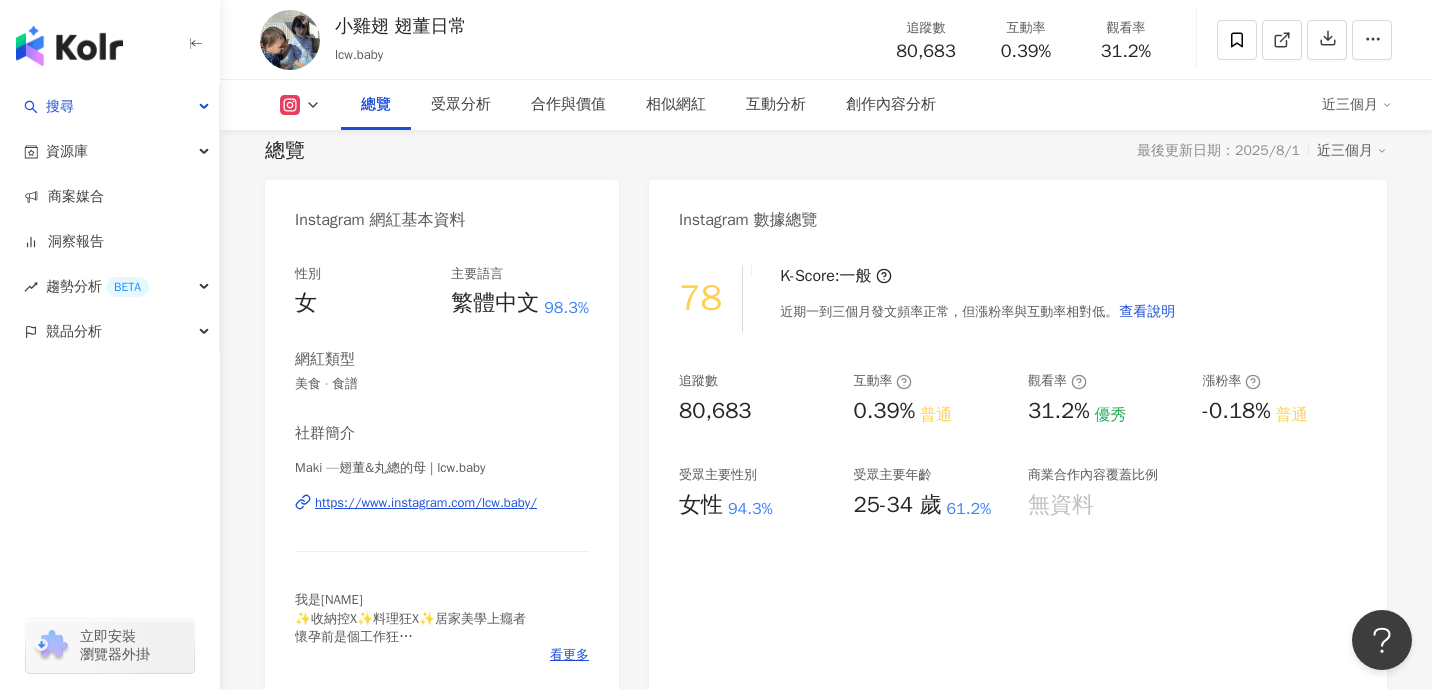 click on "78 K-Score :   一般 近期一到三個月發文頻率正常，但漲粉率與互動率相對低。 查看說明 追蹤數   80,683 互動率   0.39% 普通 觀看率   31.2% 優秀 漲粉率   -0.18% 普通 受眾主要性別   女性 94.3% 受眾主要年齡   25-34 歲 61.2% 商業合作內容覆蓋比例   無資料" at bounding box center (1018, 469) 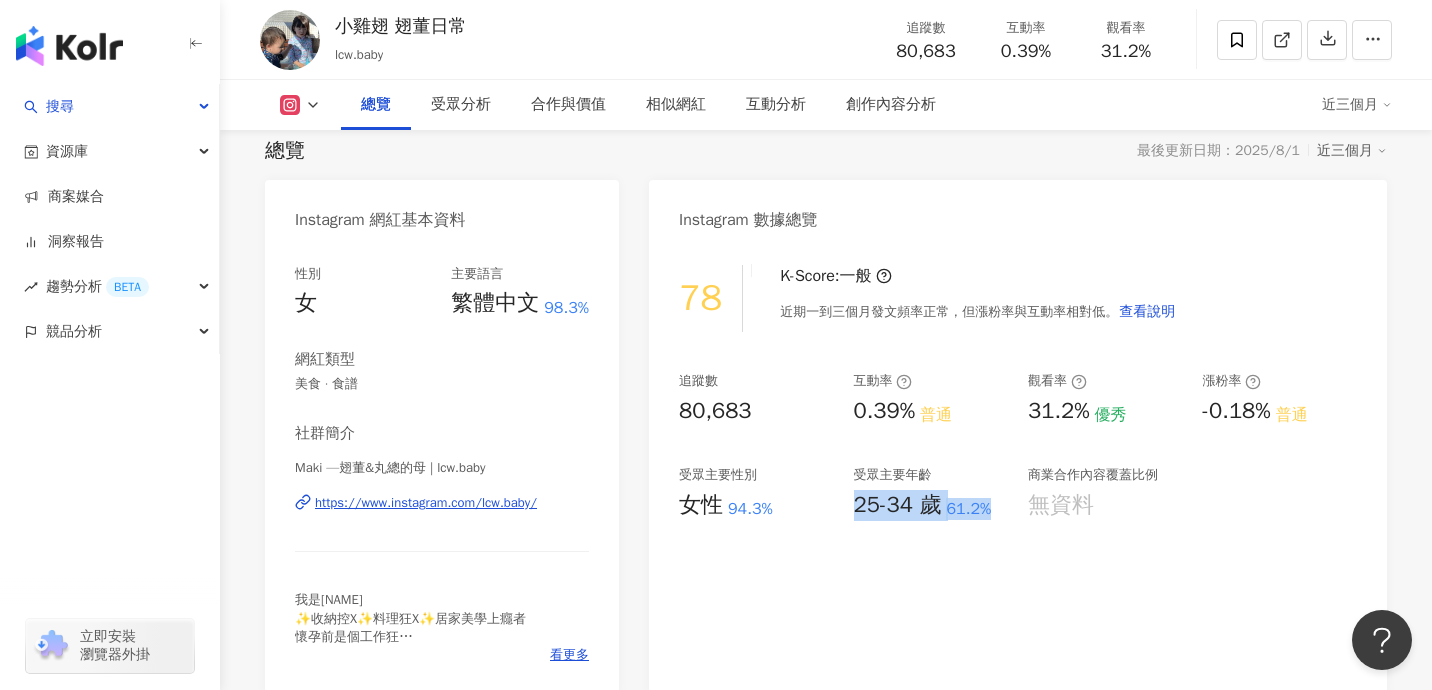 drag, startPoint x: 846, startPoint y: 503, endPoint x: 998, endPoint y: 508, distance: 152.08221 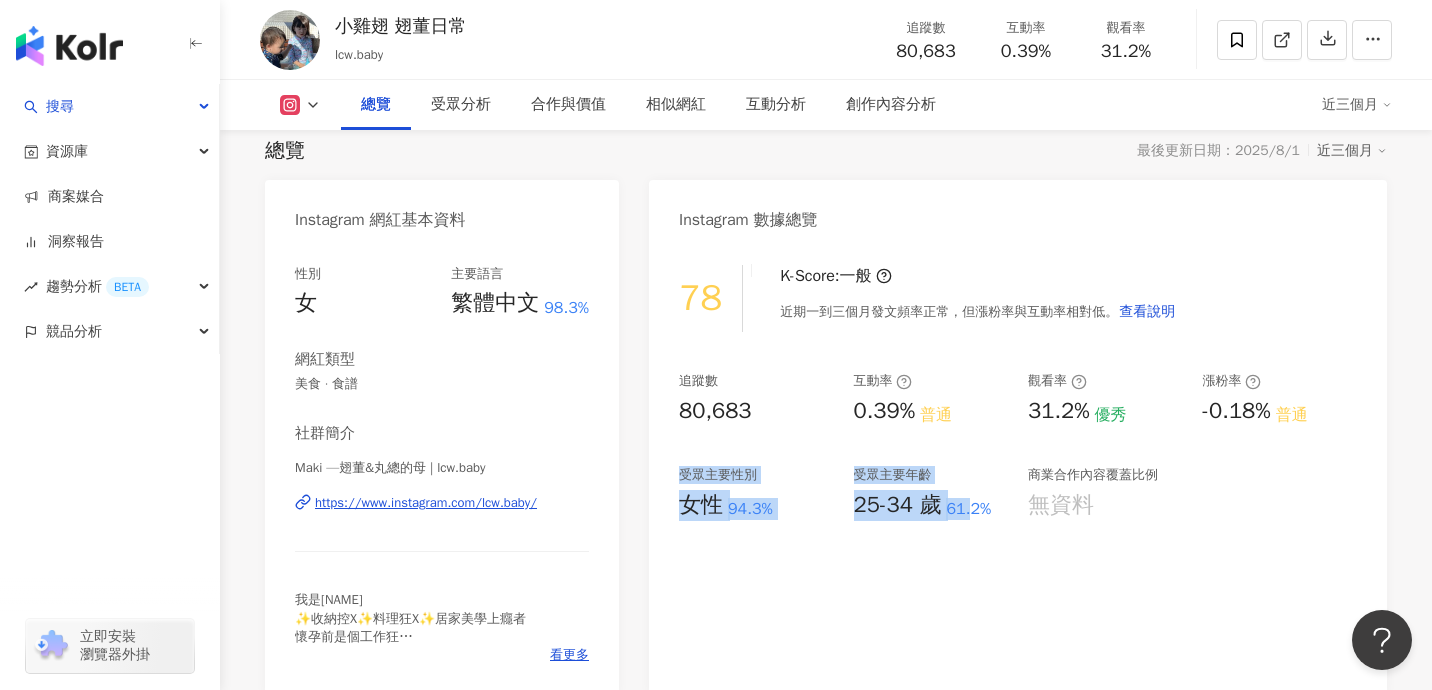 drag, startPoint x: 675, startPoint y: 474, endPoint x: 971, endPoint y: 512, distance: 298.42923 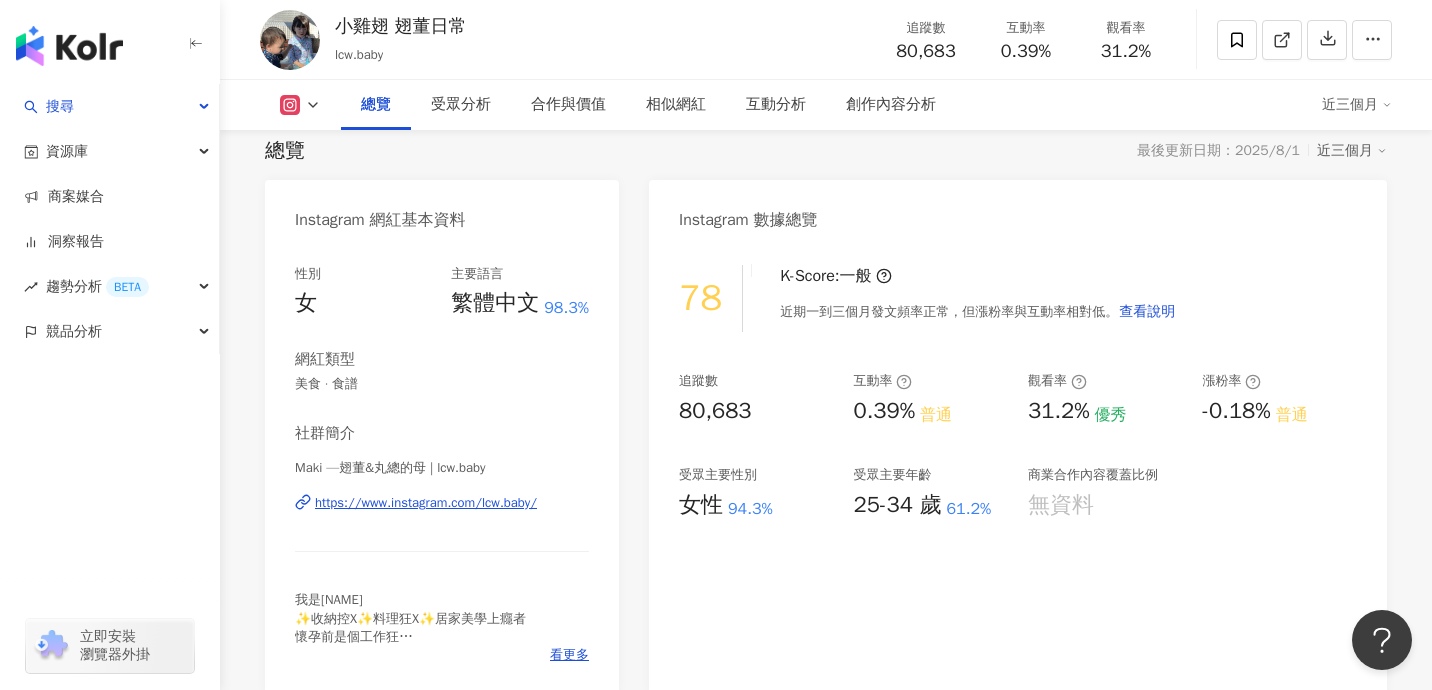 click on "78 K-Score :   一般 近期一到三個月發文頻率正常，但漲粉率與互動率相對低。 查看說明 追蹤數   80,683 互動率   0.39% 普通 觀看率   31.2% 優秀 漲粉率   -0.18% 普通 受眾主要性別   女性 94.3% 受眾主要年齡   25-34 歲 61.2% 商業合作內容覆蓋比例   無資料" at bounding box center (1018, 469) 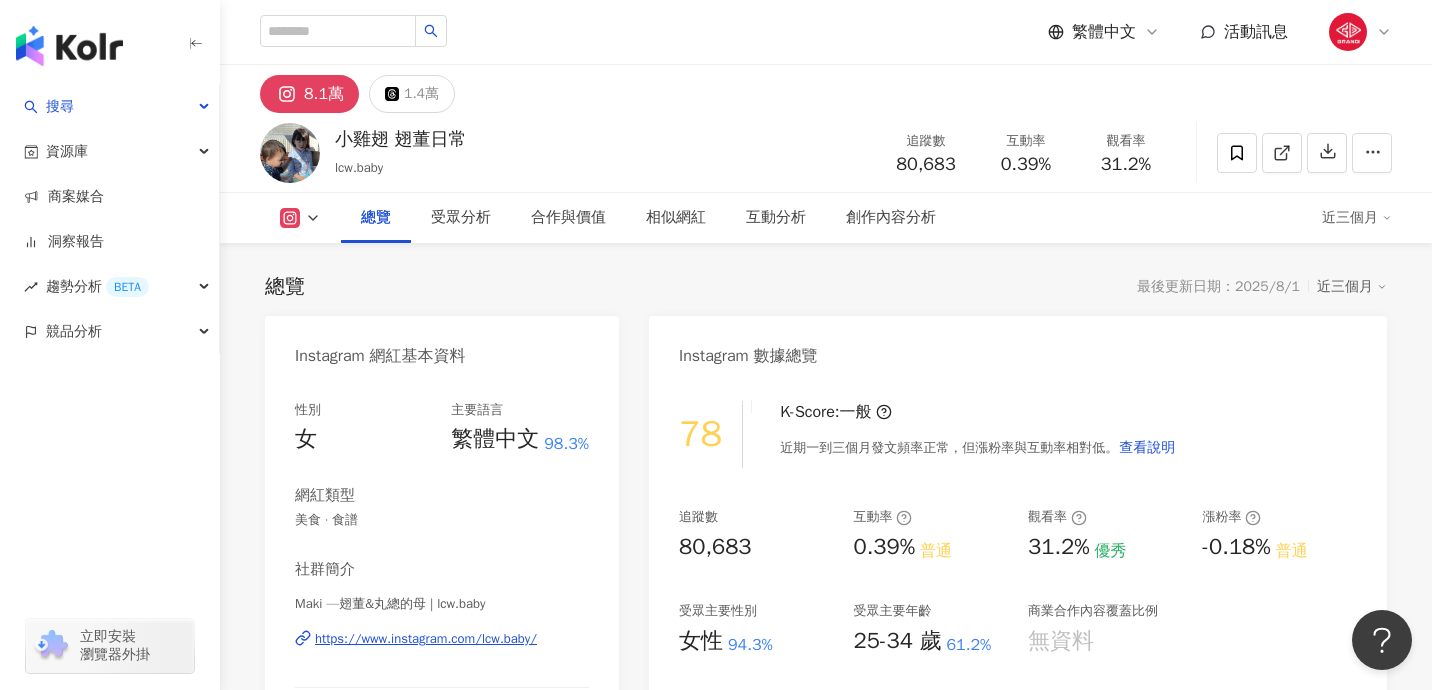 scroll, scrollTop: 137, scrollLeft: 0, axis: vertical 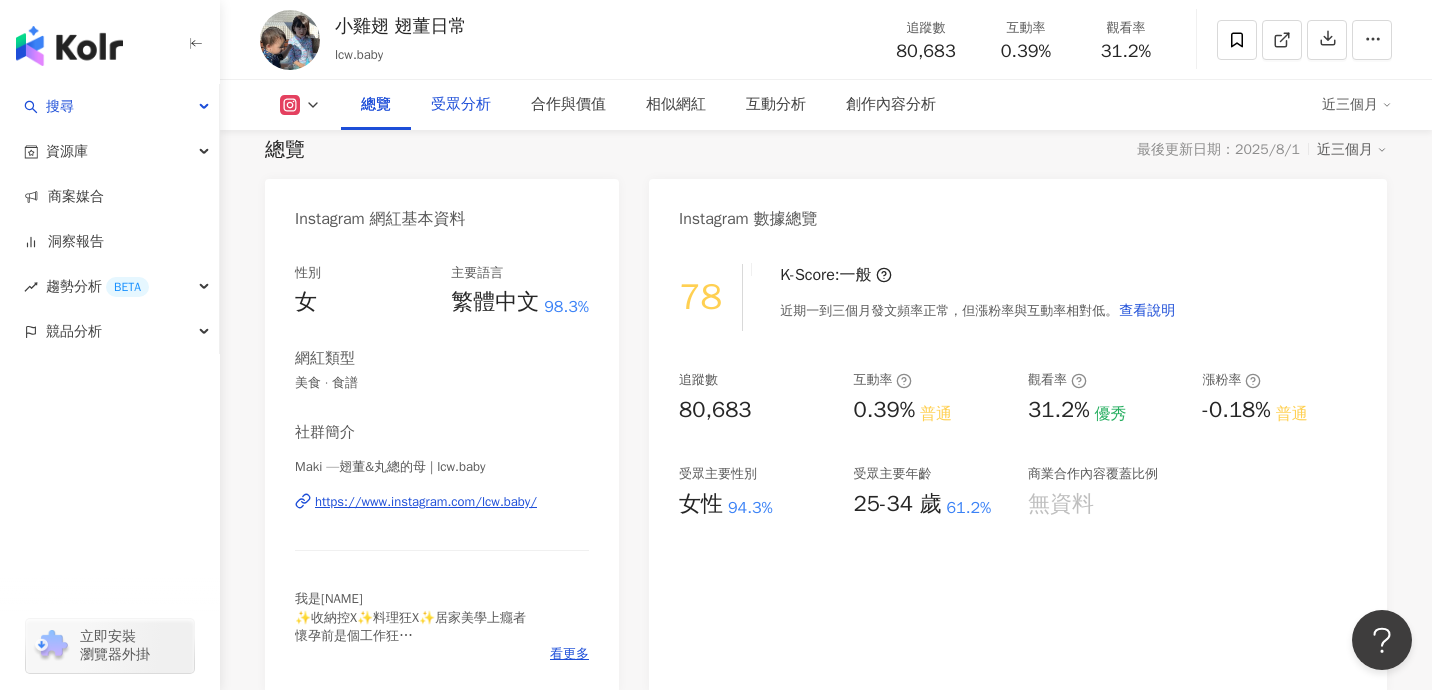 click on "受眾分析" at bounding box center [461, 105] 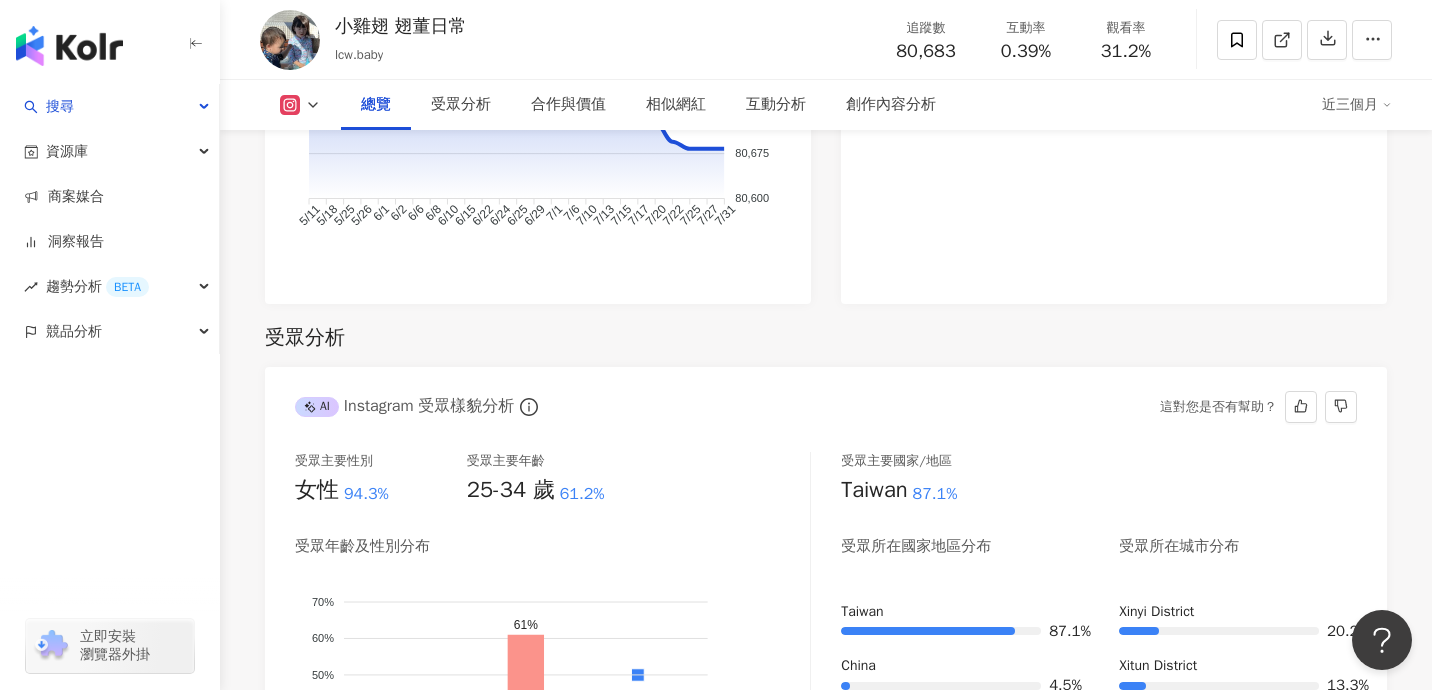 scroll, scrollTop: 1524, scrollLeft: 0, axis: vertical 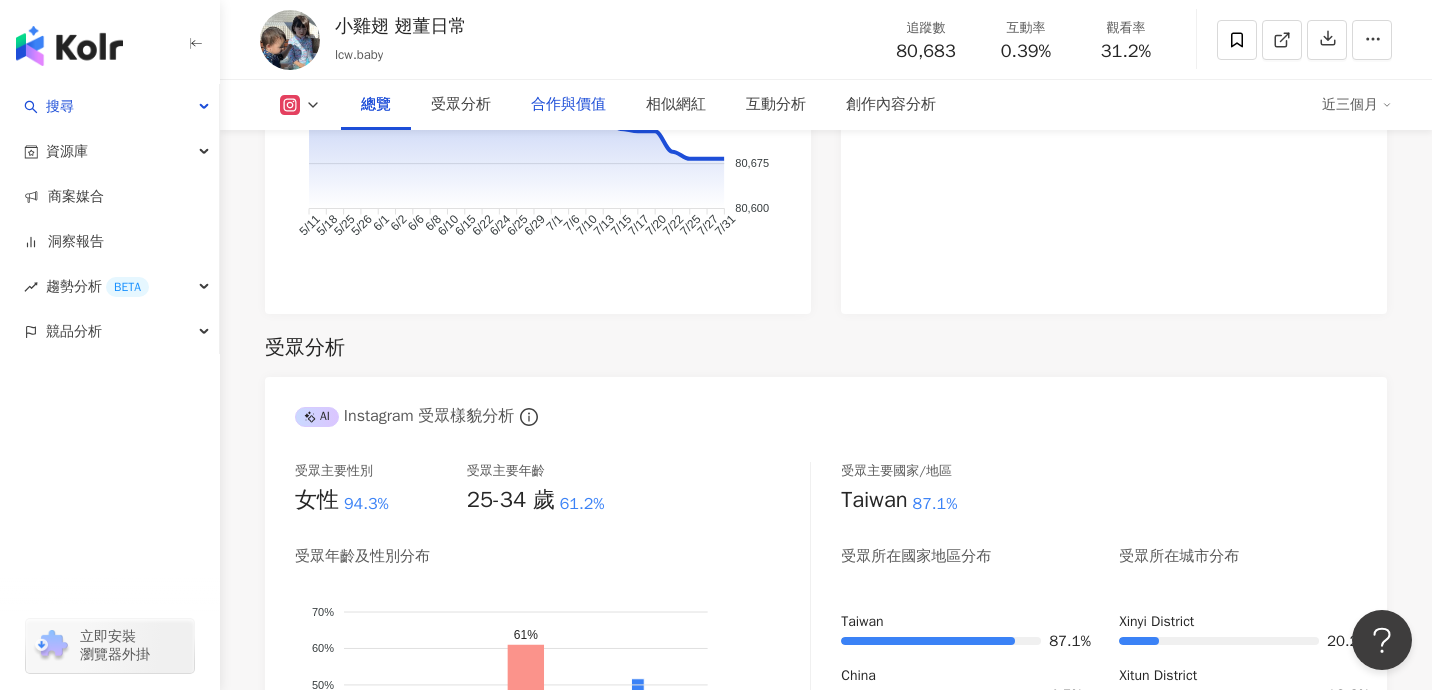 click on "合作與價值" at bounding box center [568, 105] 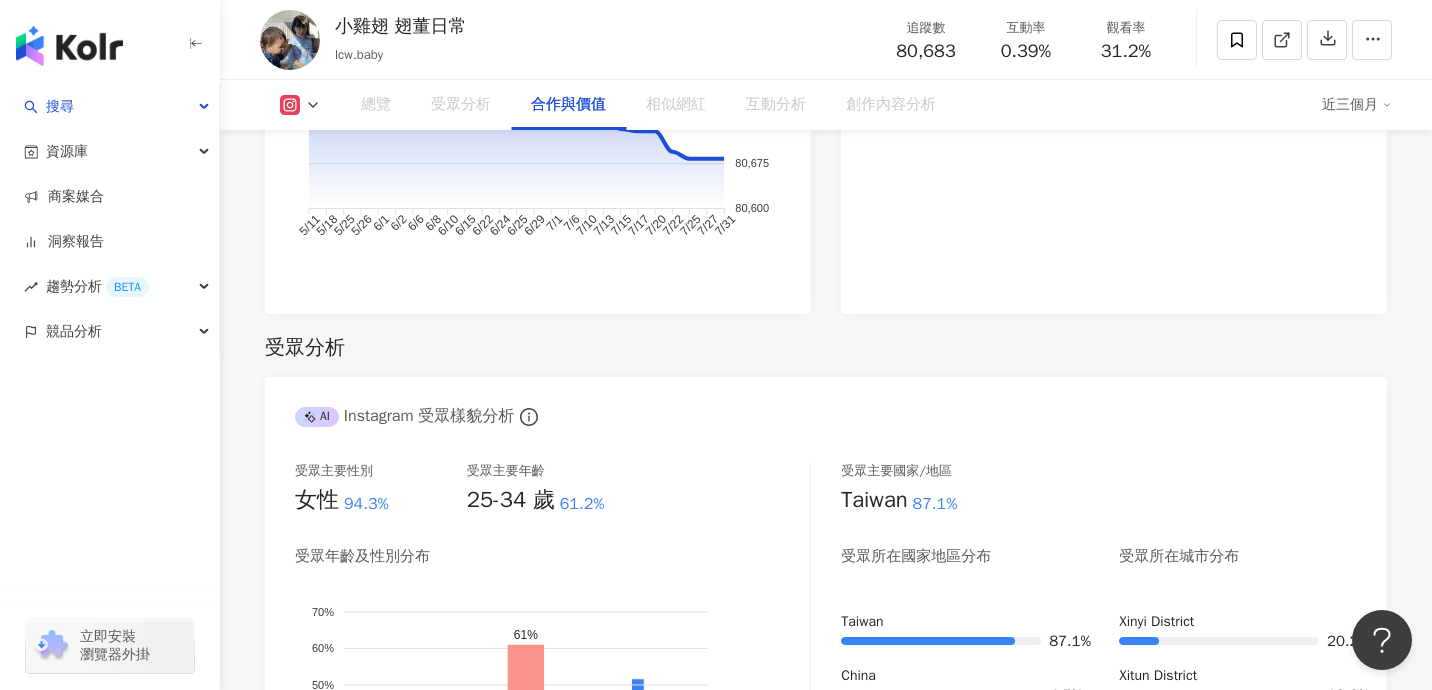 scroll, scrollTop: 2687, scrollLeft: 0, axis: vertical 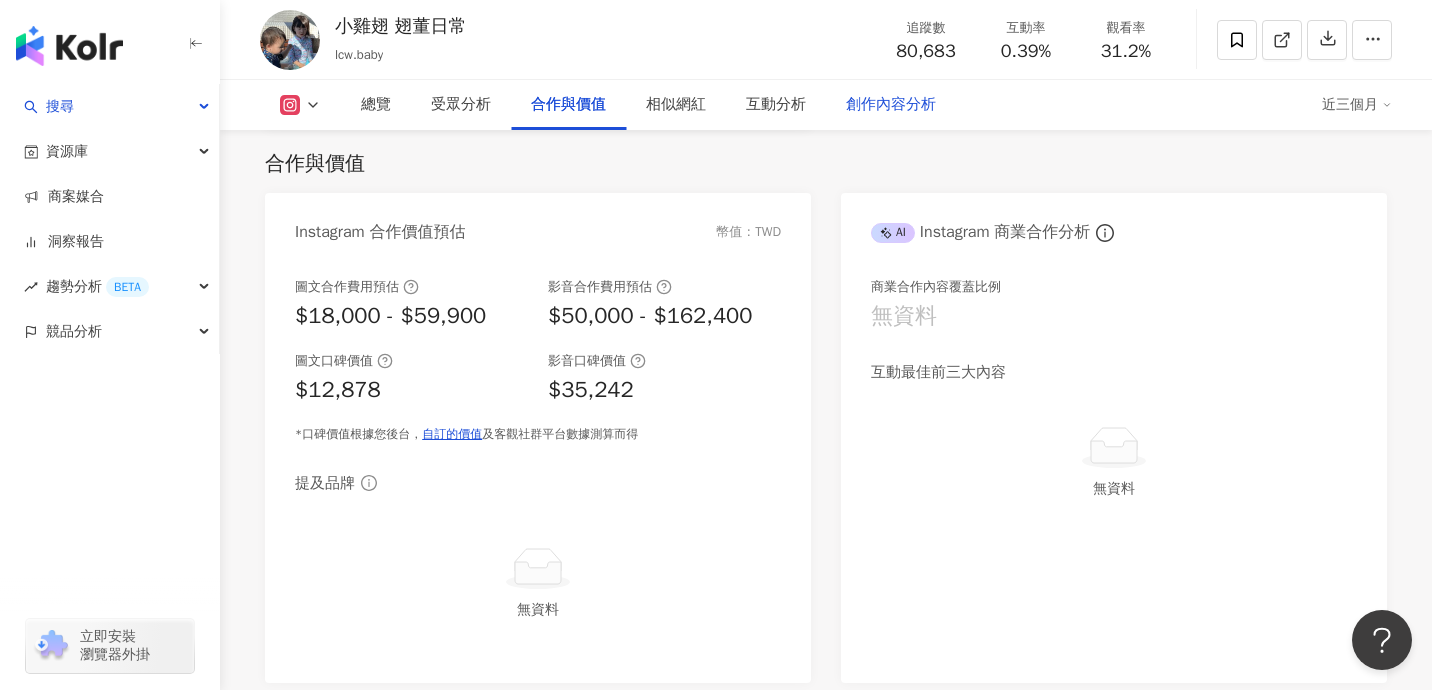 click on "創作內容分析" at bounding box center [891, 105] 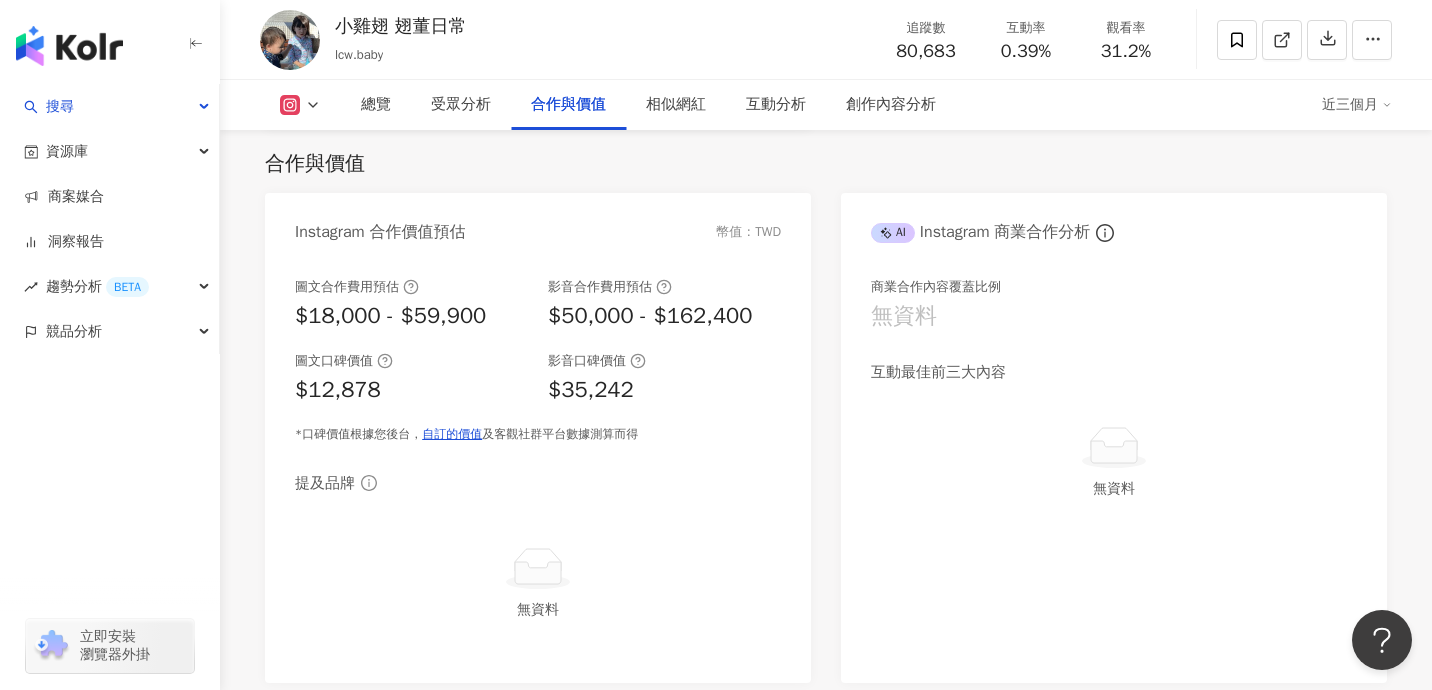scroll, scrollTop: 5688, scrollLeft: 0, axis: vertical 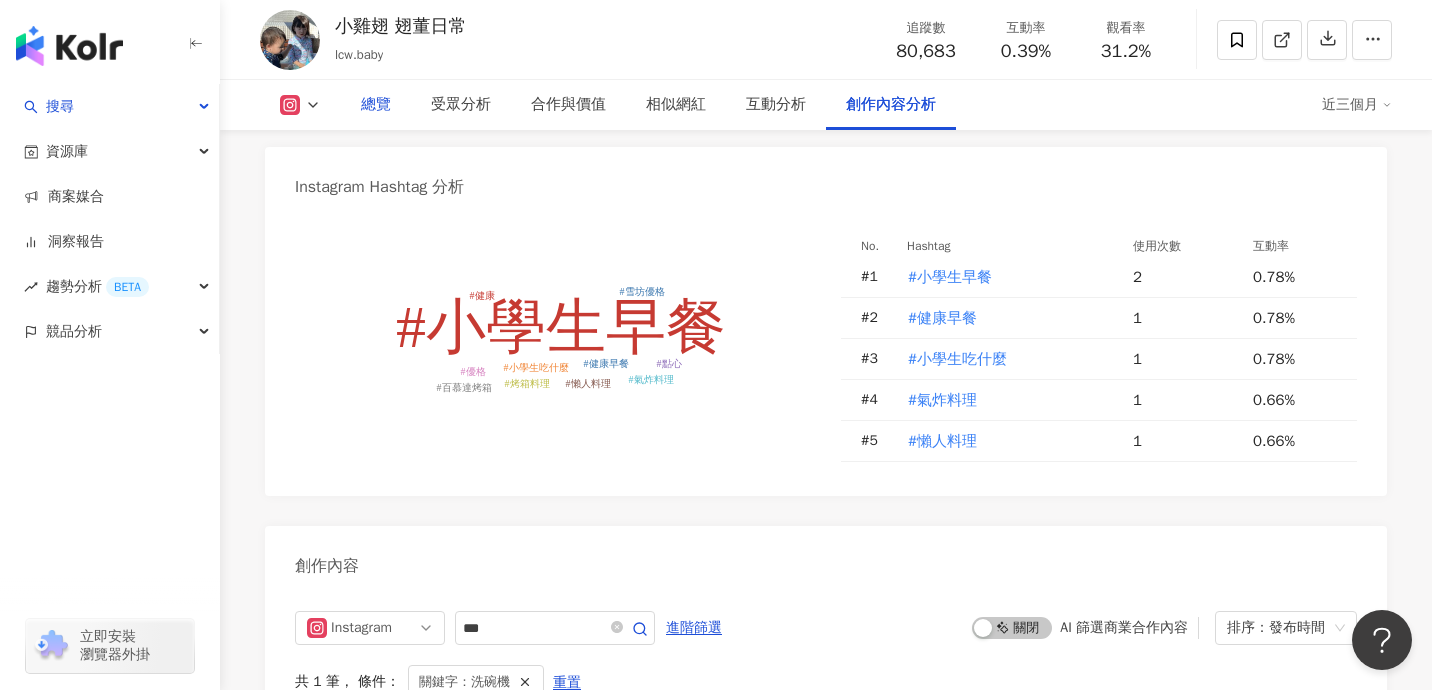 click on "總覽" at bounding box center (376, 105) 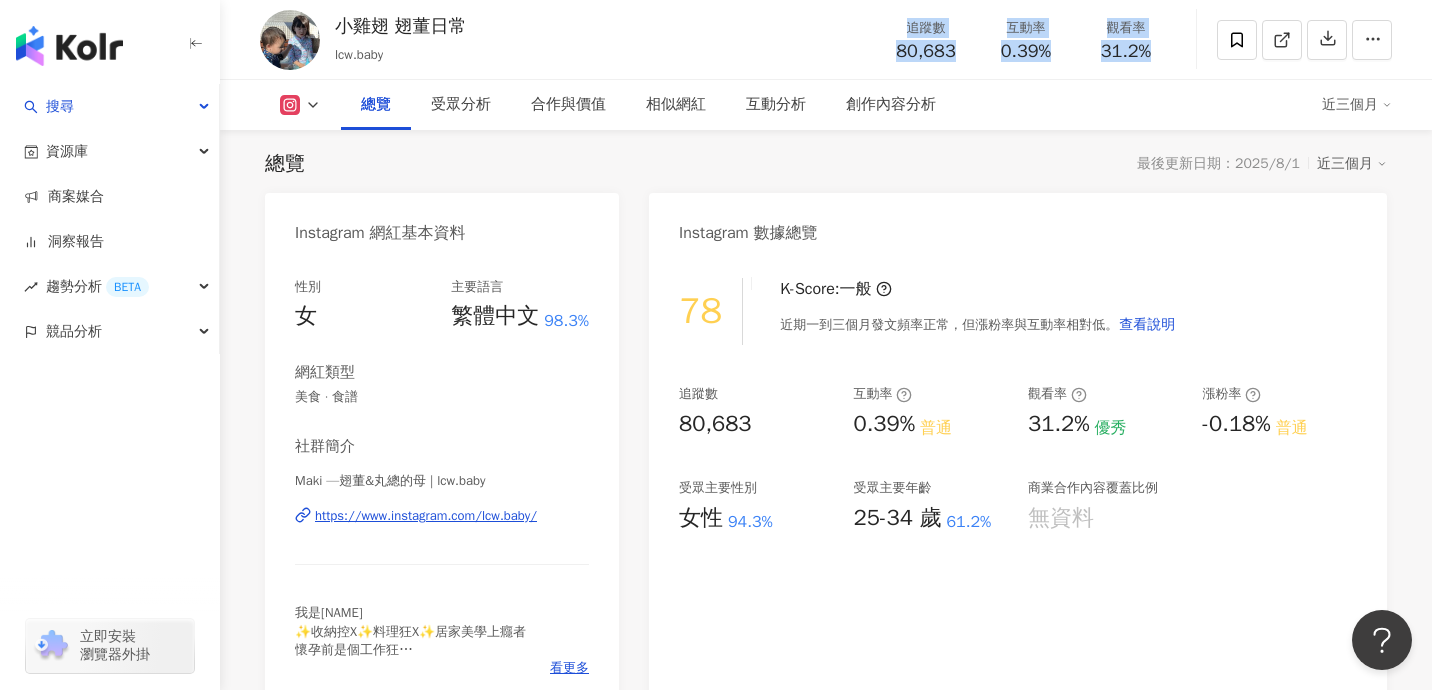 drag, startPoint x: 891, startPoint y: 23, endPoint x: 1181, endPoint y: 64, distance: 292.88394 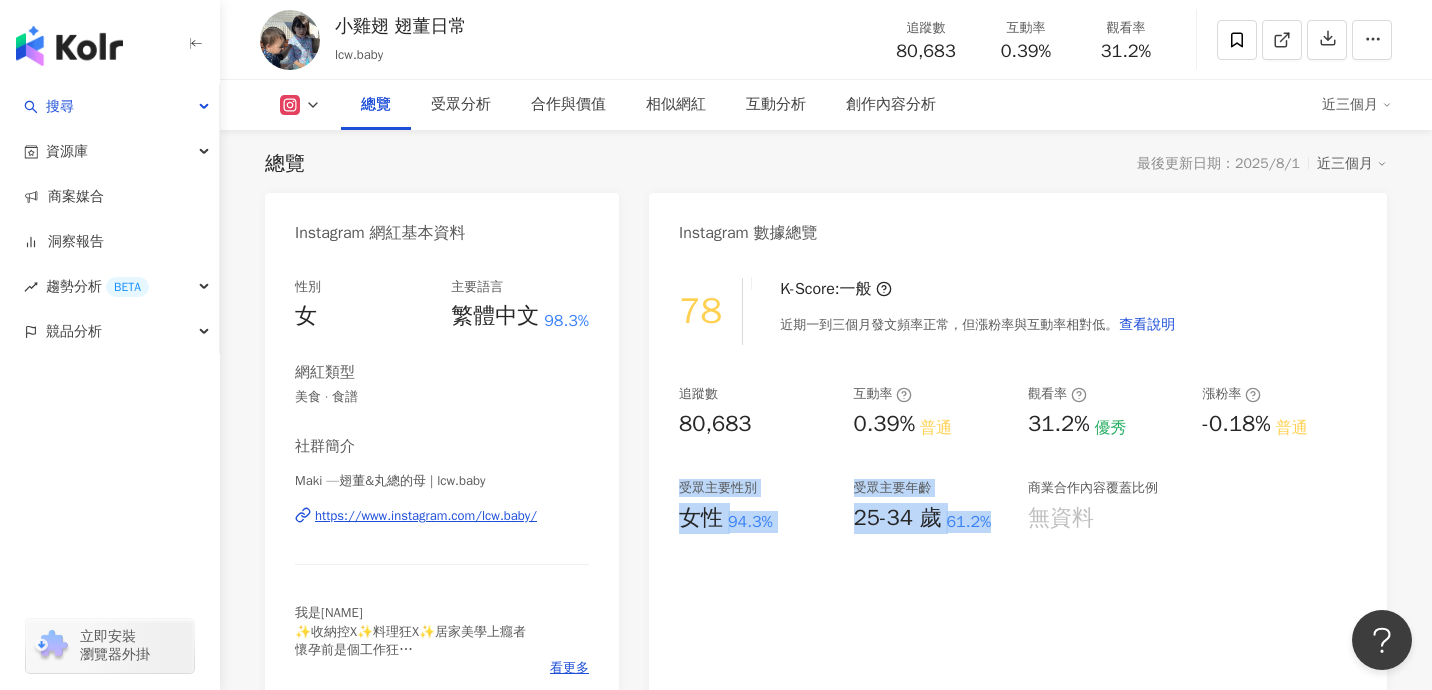 copy on "受眾主要性別   女性 94.3% 受眾主要年齡   25-34 歲 61.2%" 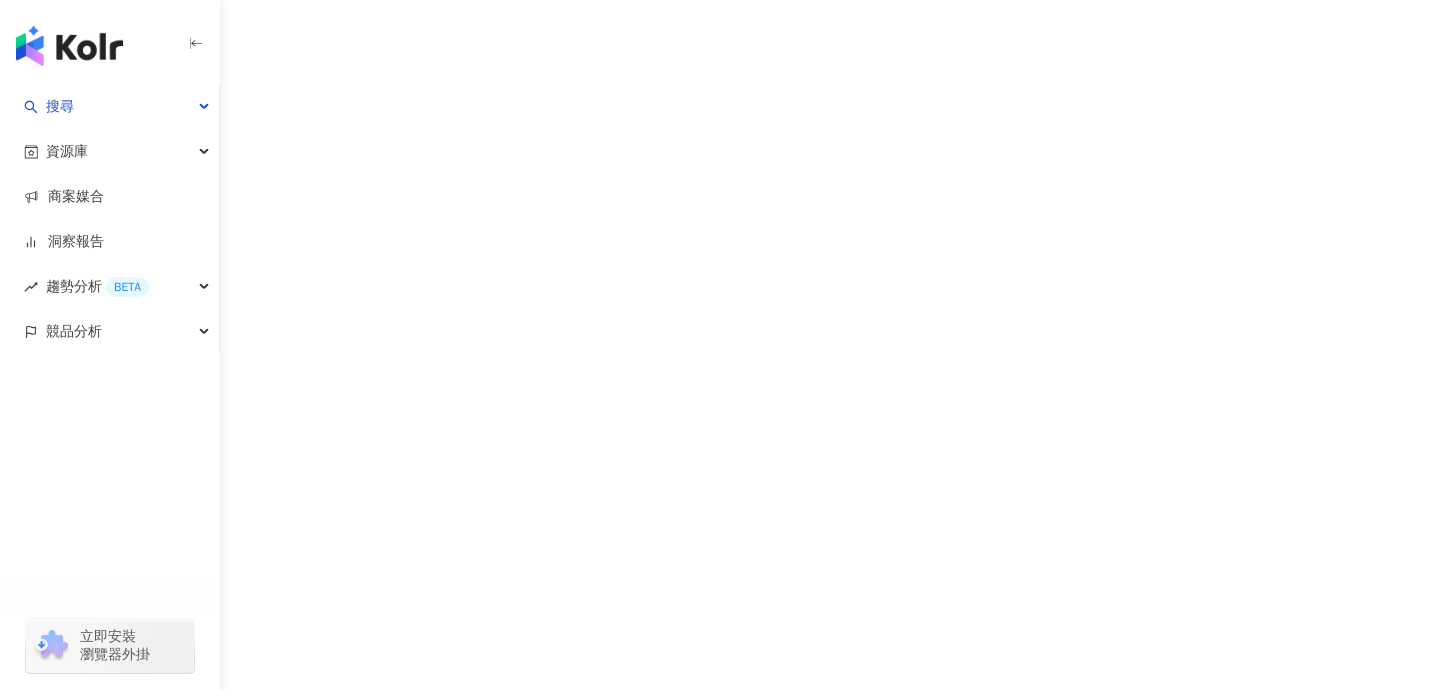 scroll, scrollTop: 0, scrollLeft: 0, axis: both 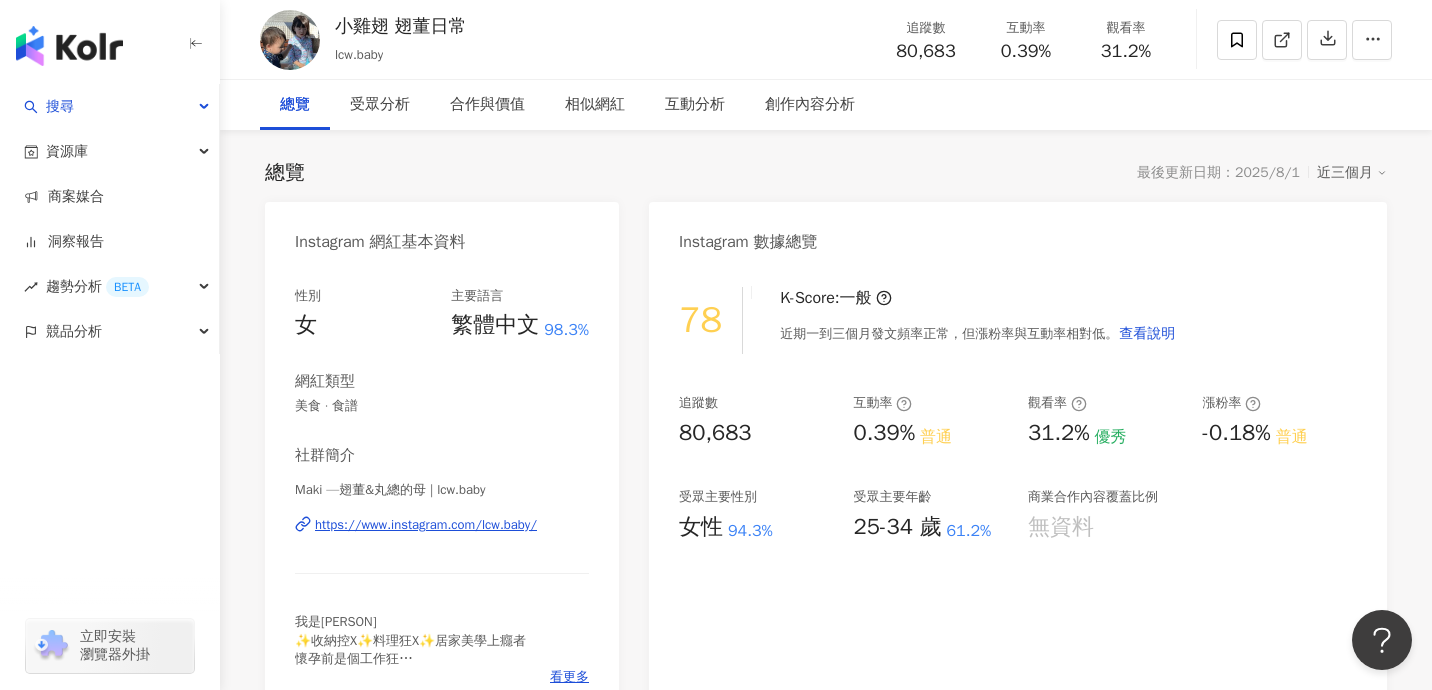 click on "小雞翅 翅董日常" at bounding box center (400, 26) 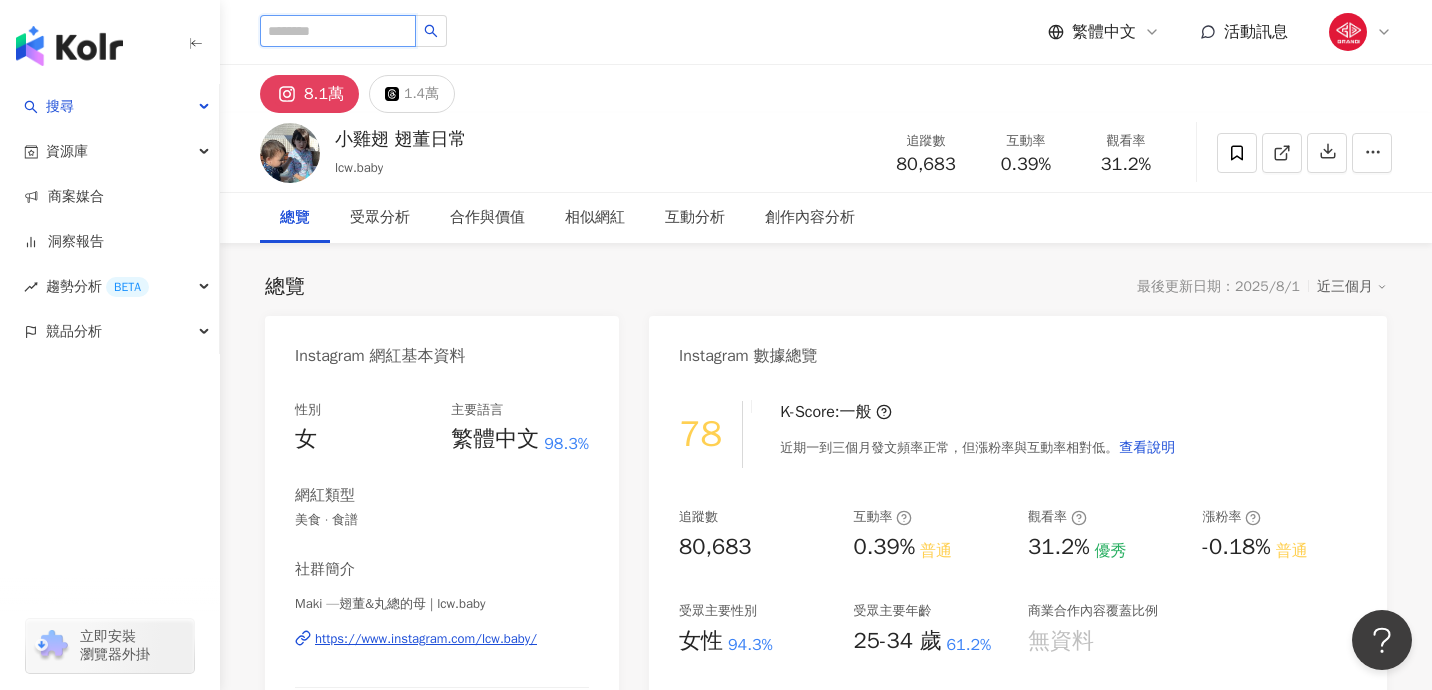 click at bounding box center (338, 31) 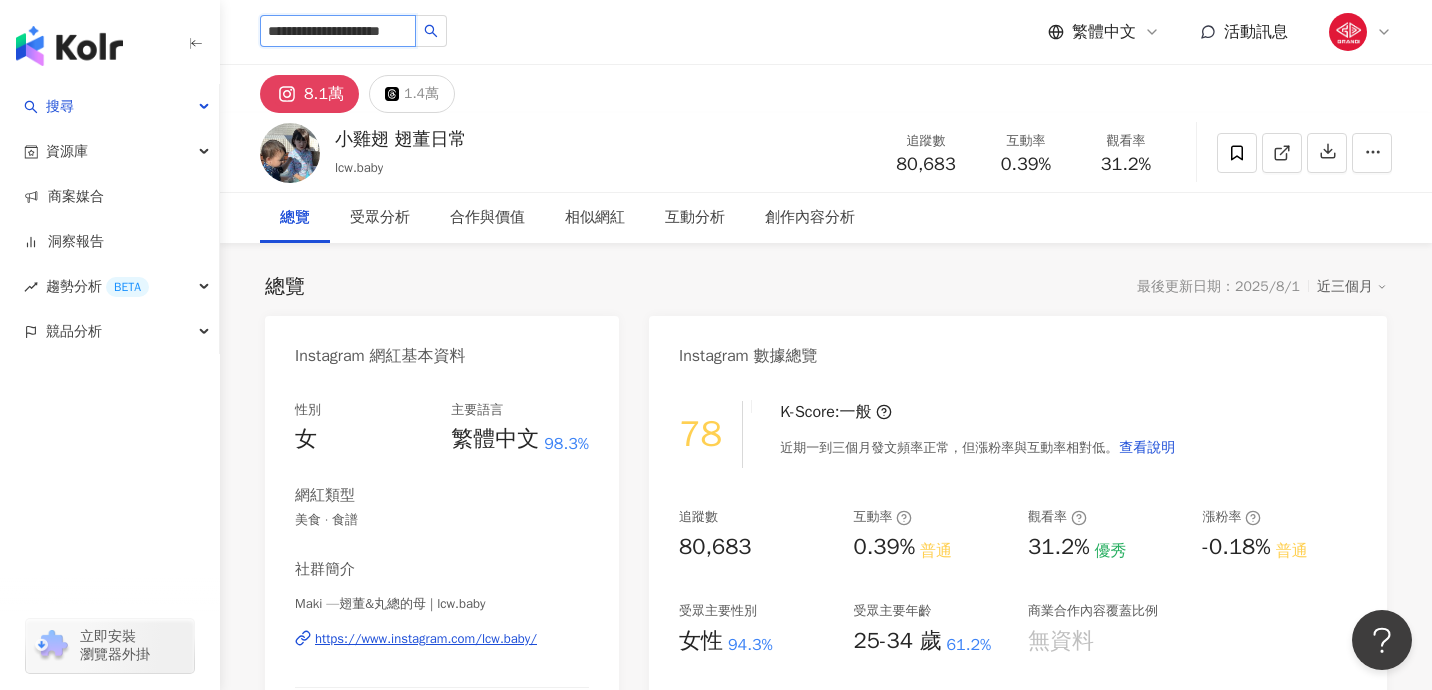 scroll, scrollTop: 0, scrollLeft: 128, axis: horizontal 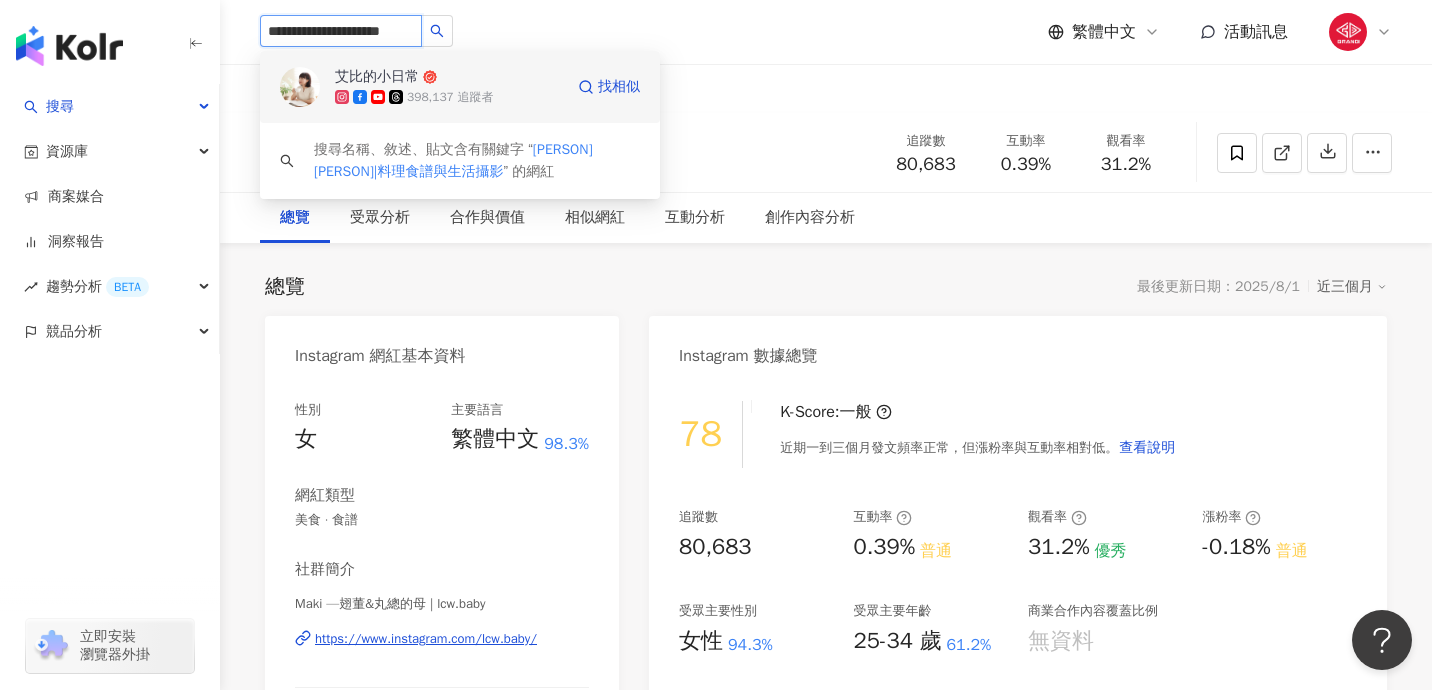 click on "398,137   追蹤者" at bounding box center (450, 97) 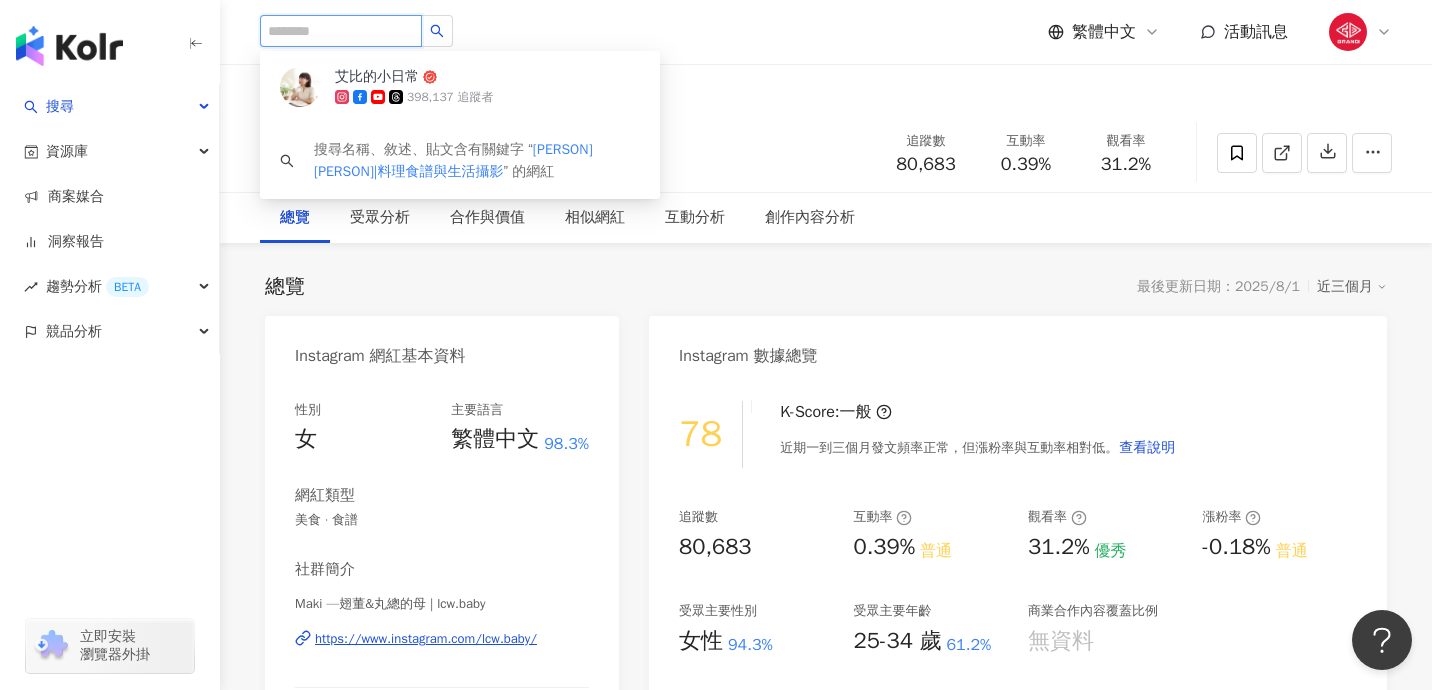 scroll, scrollTop: 0, scrollLeft: 0, axis: both 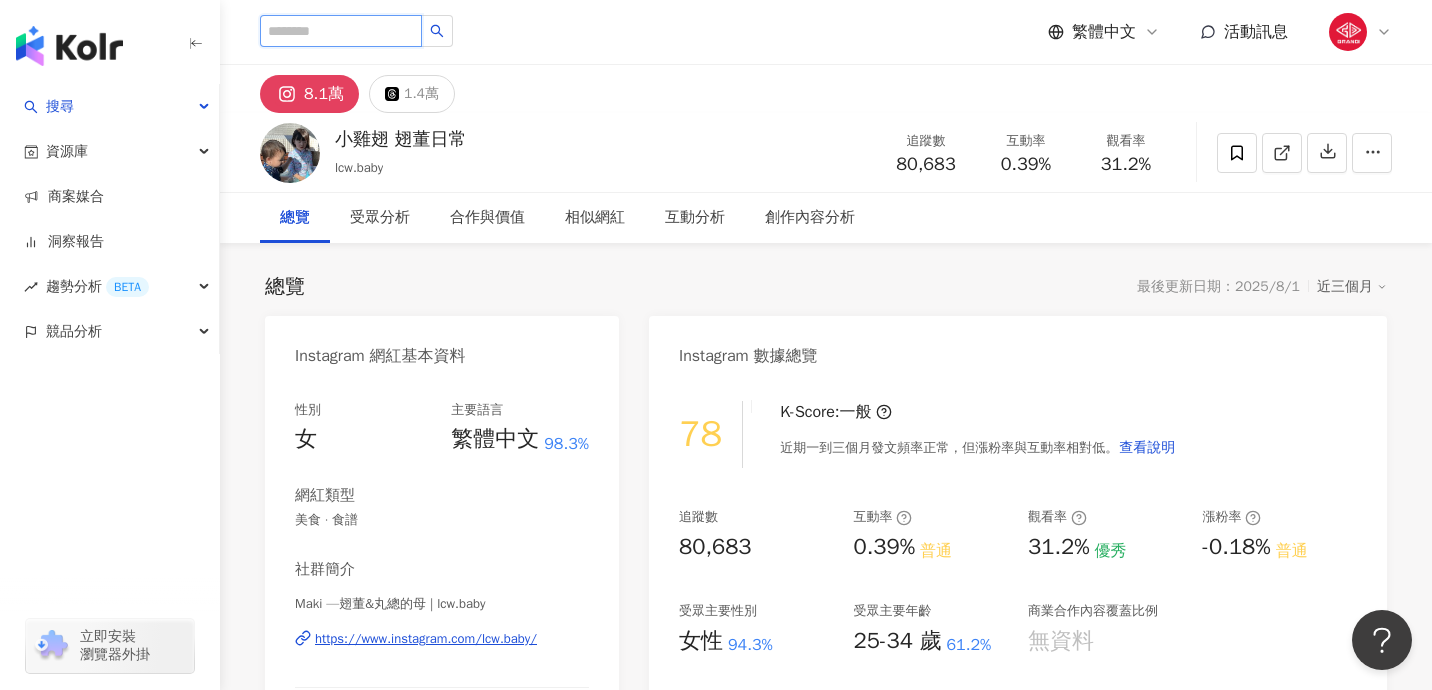 click at bounding box center [341, 31] 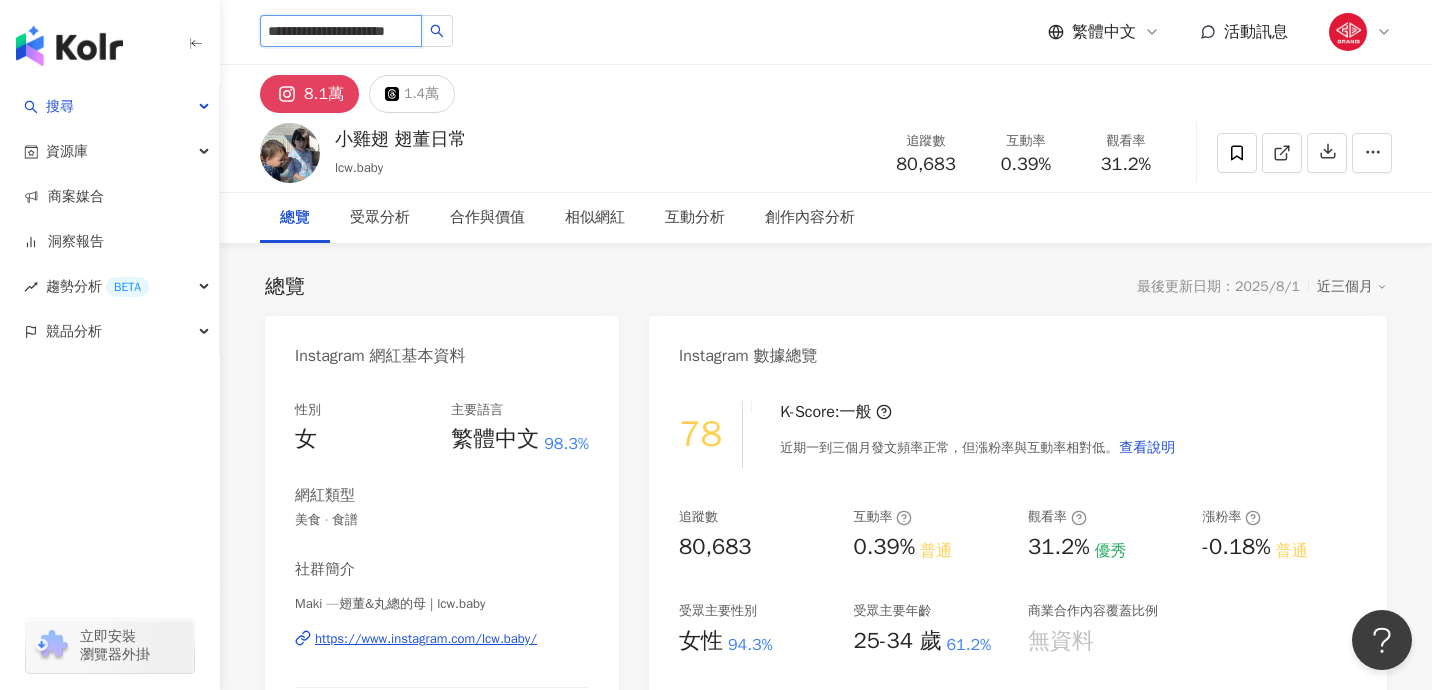 scroll, scrollTop: 0, scrollLeft: 71, axis: horizontal 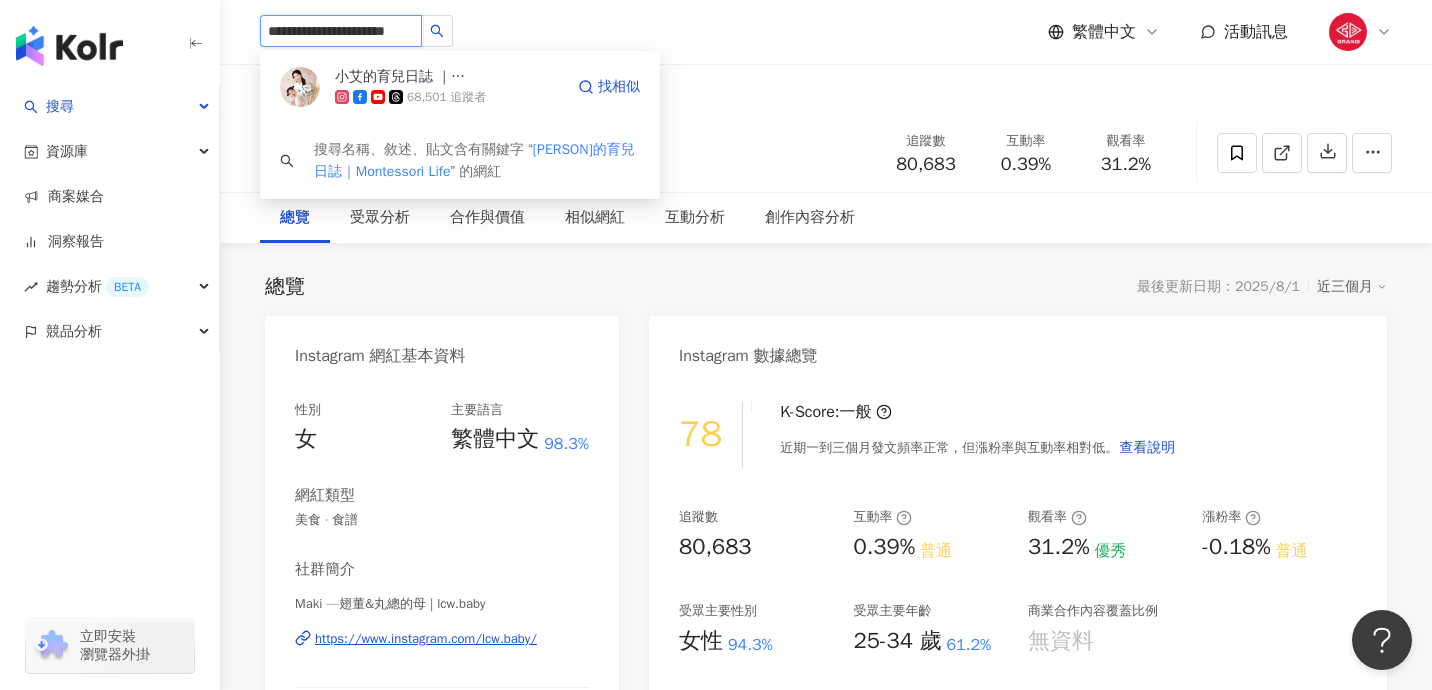 click at bounding box center [380, 97] 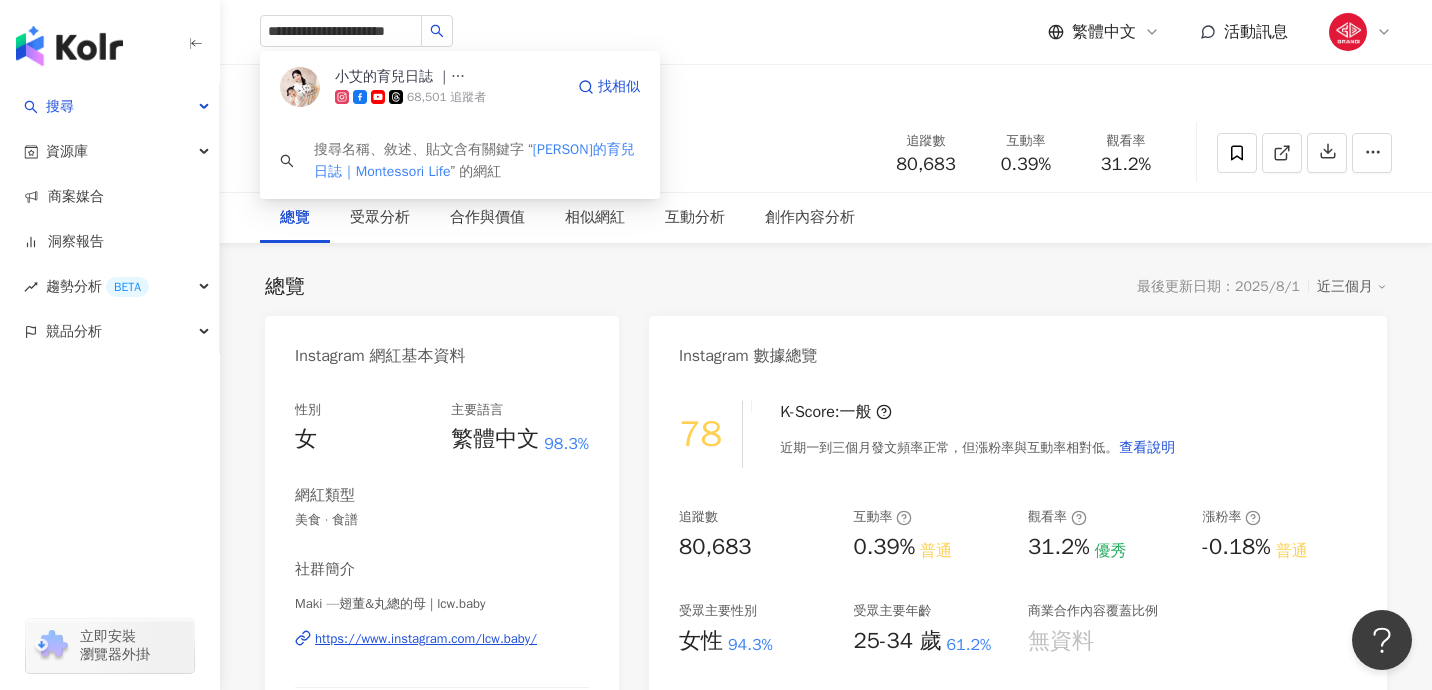 type 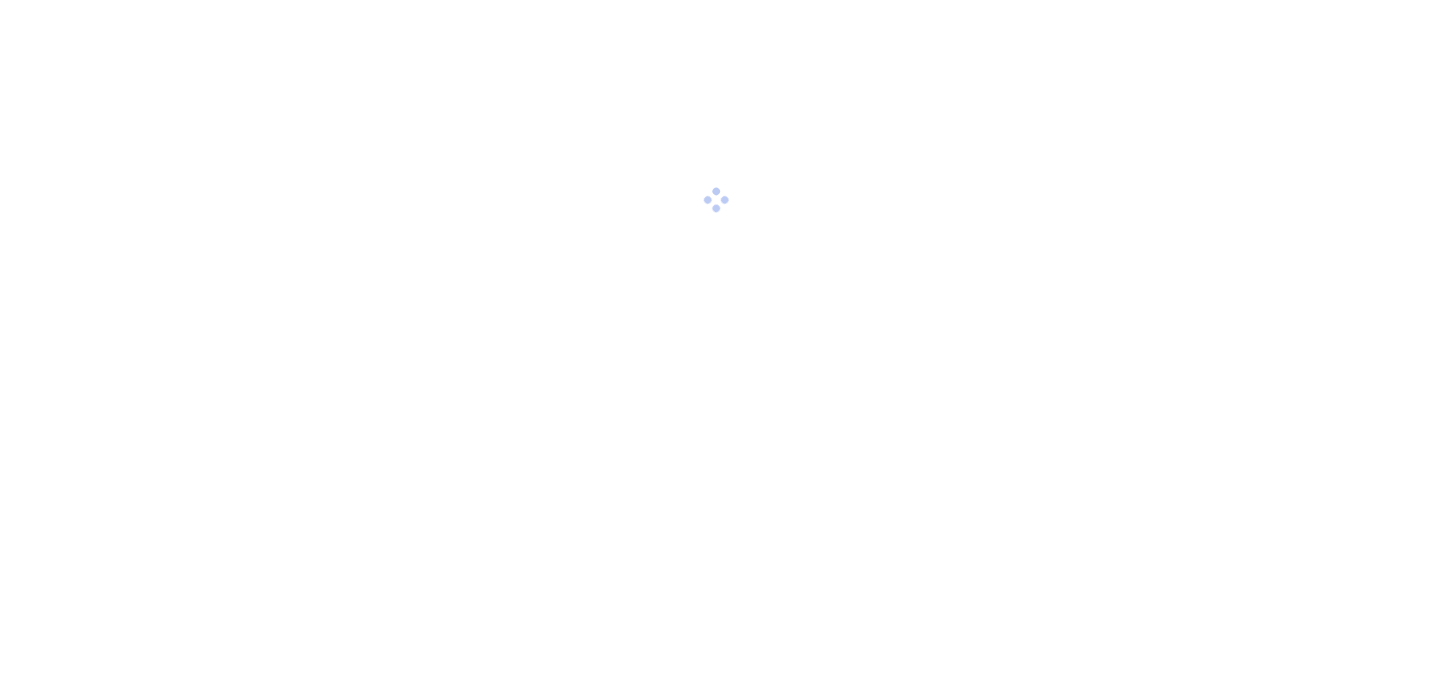 scroll, scrollTop: 0, scrollLeft: 0, axis: both 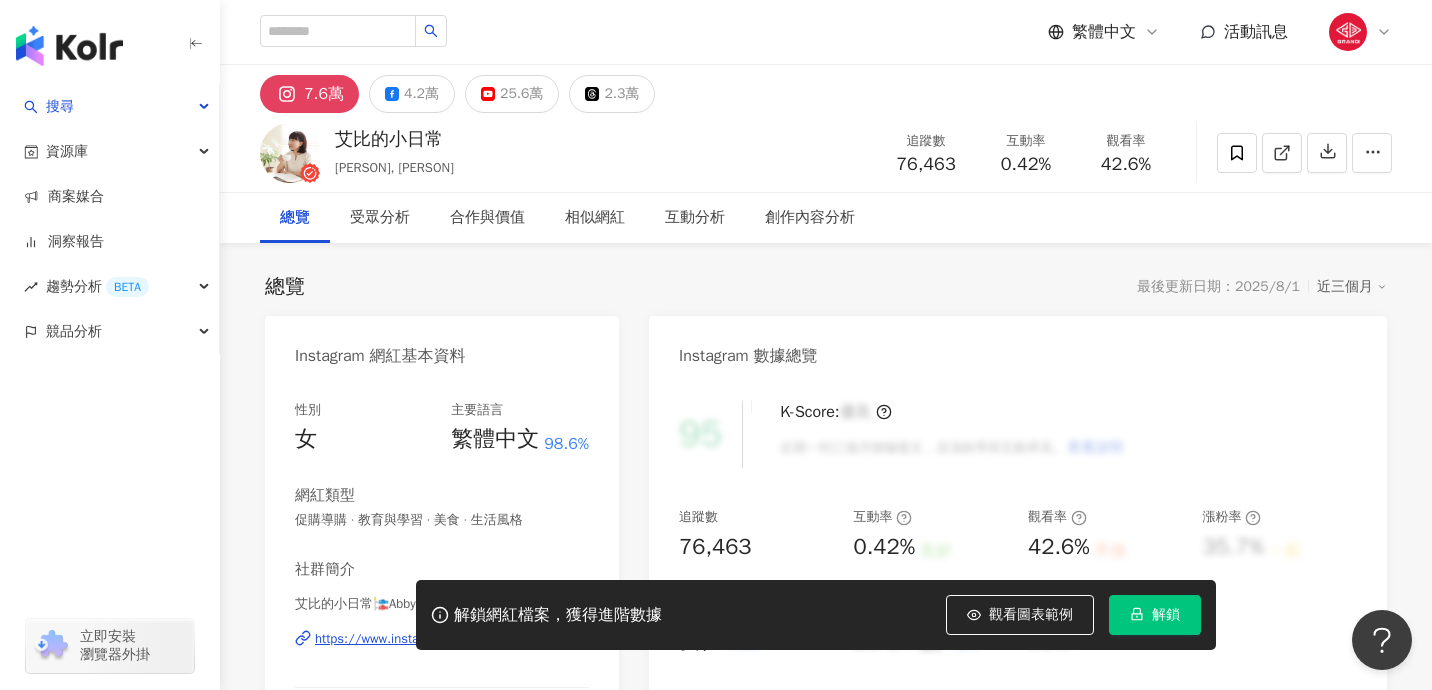 click on "解鎖" at bounding box center [1166, 615] 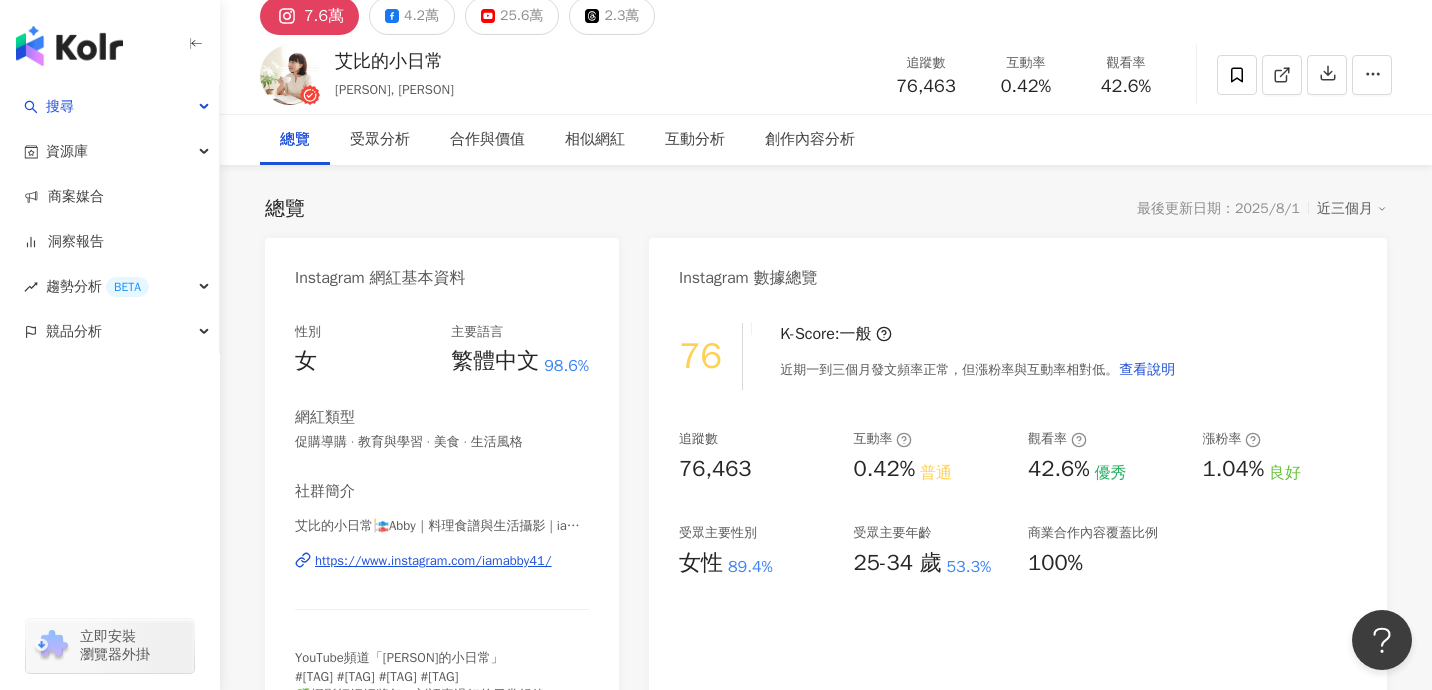 scroll, scrollTop: 79, scrollLeft: 0, axis: vertical 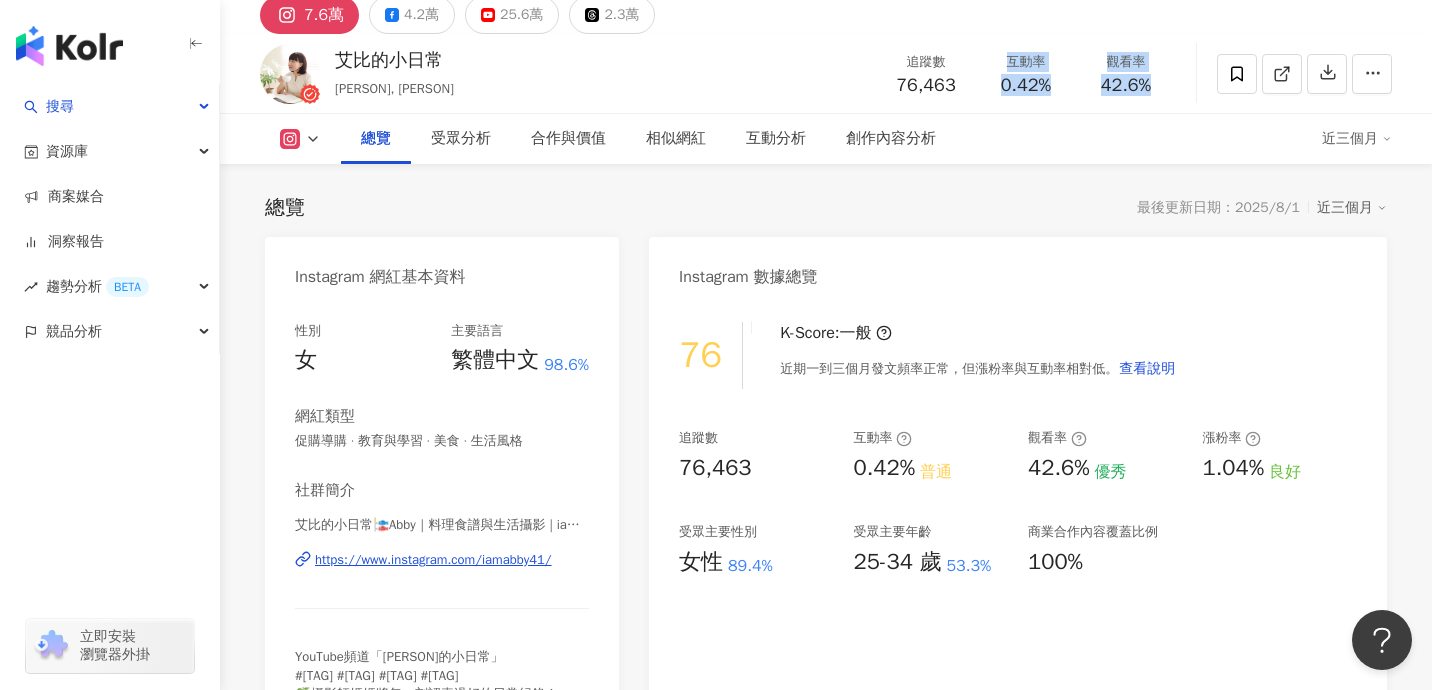 drag, startPoint x: 1004, startPoint y: 51, endPoint x: 1162, endPoint y: 85, distance: 161.61684 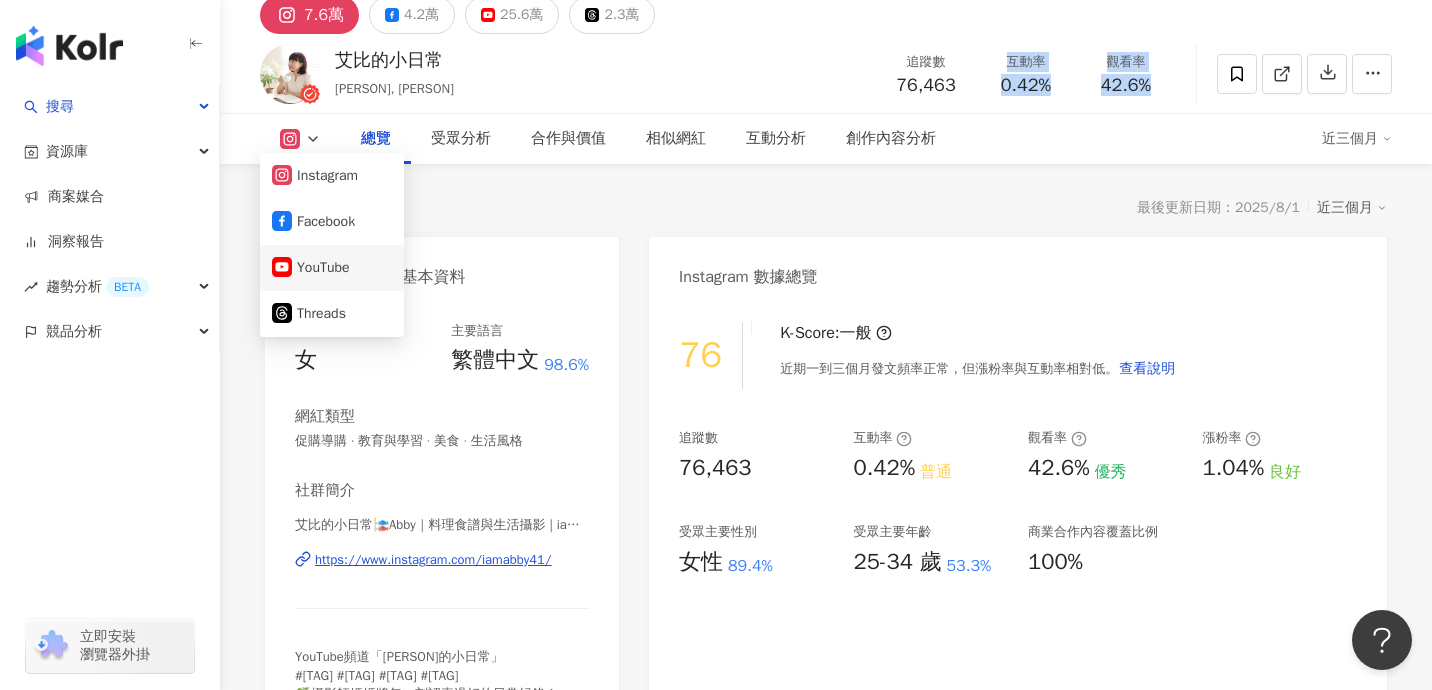 click on "YouTube" at bounding box center (332, 268) 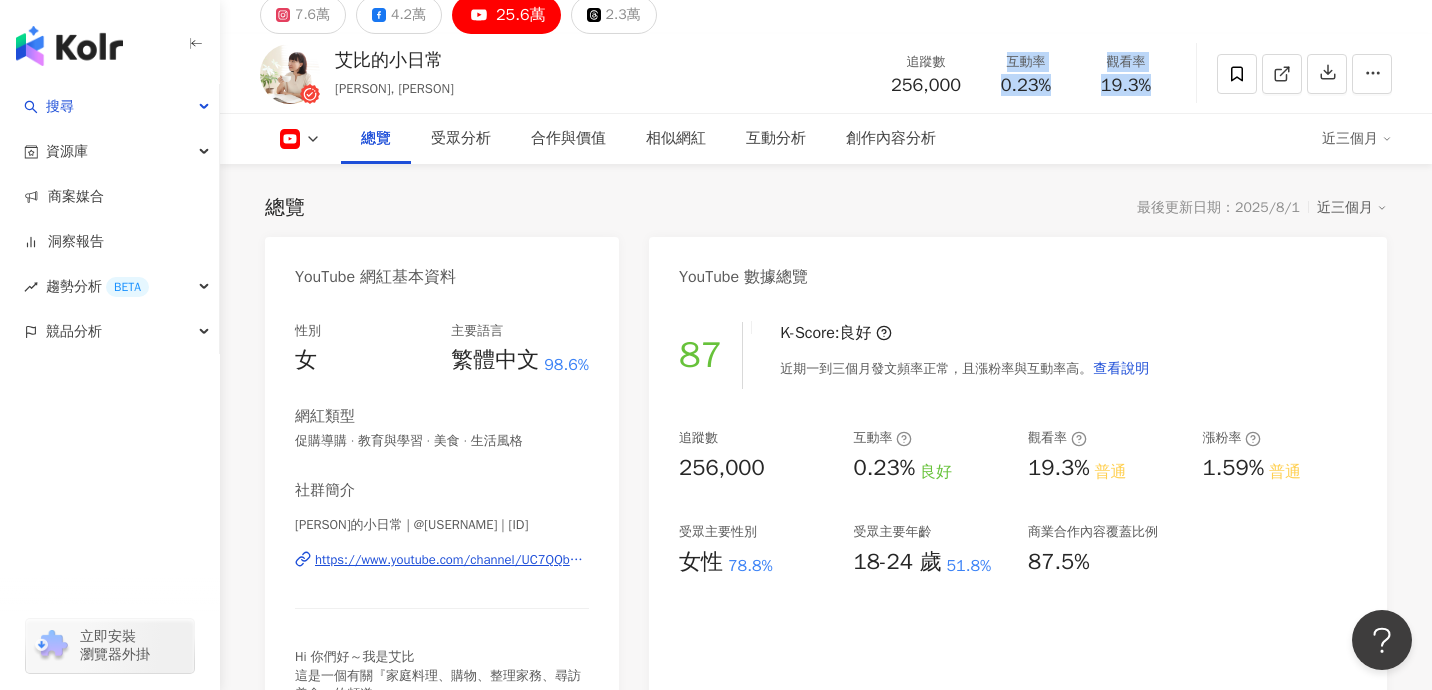 scroll, scrollTop: 84, scrollLeft: 0, axis: vertical 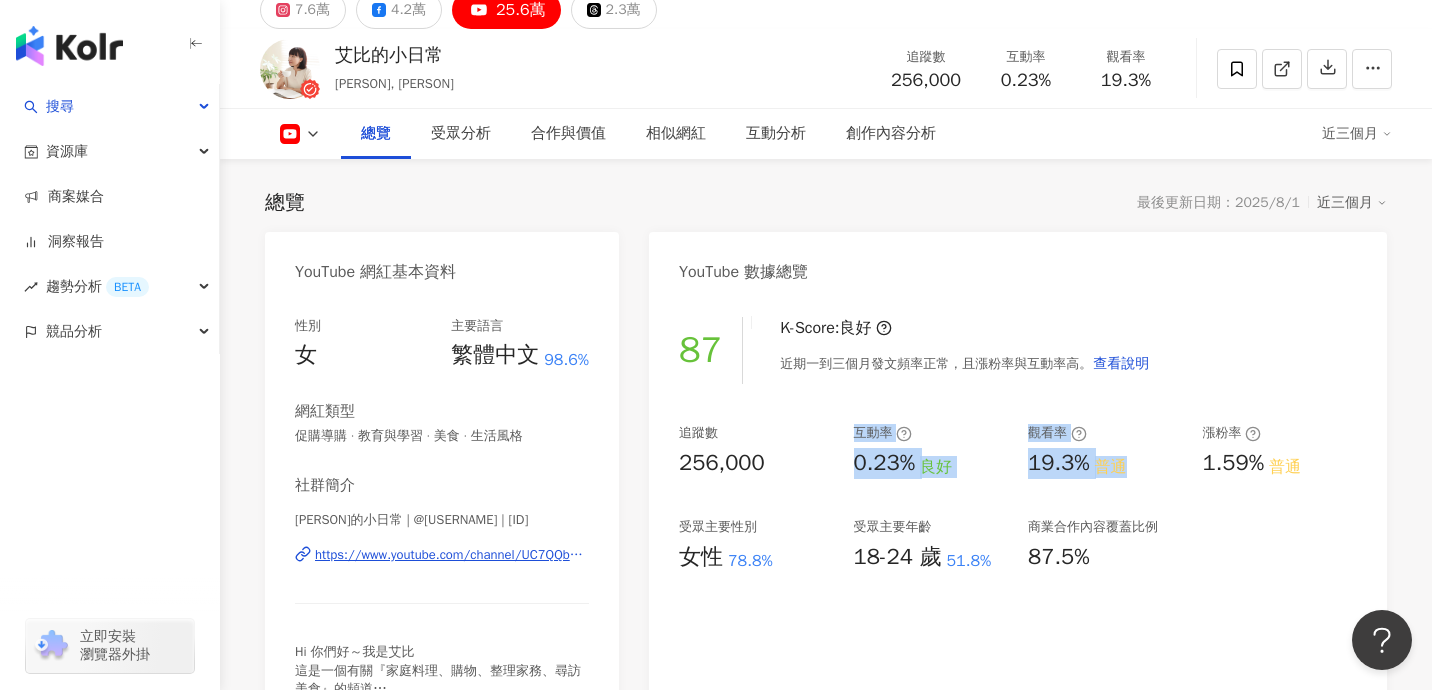 copy on "互動率   0.23% 良好 觀看率   19.3% 普通" 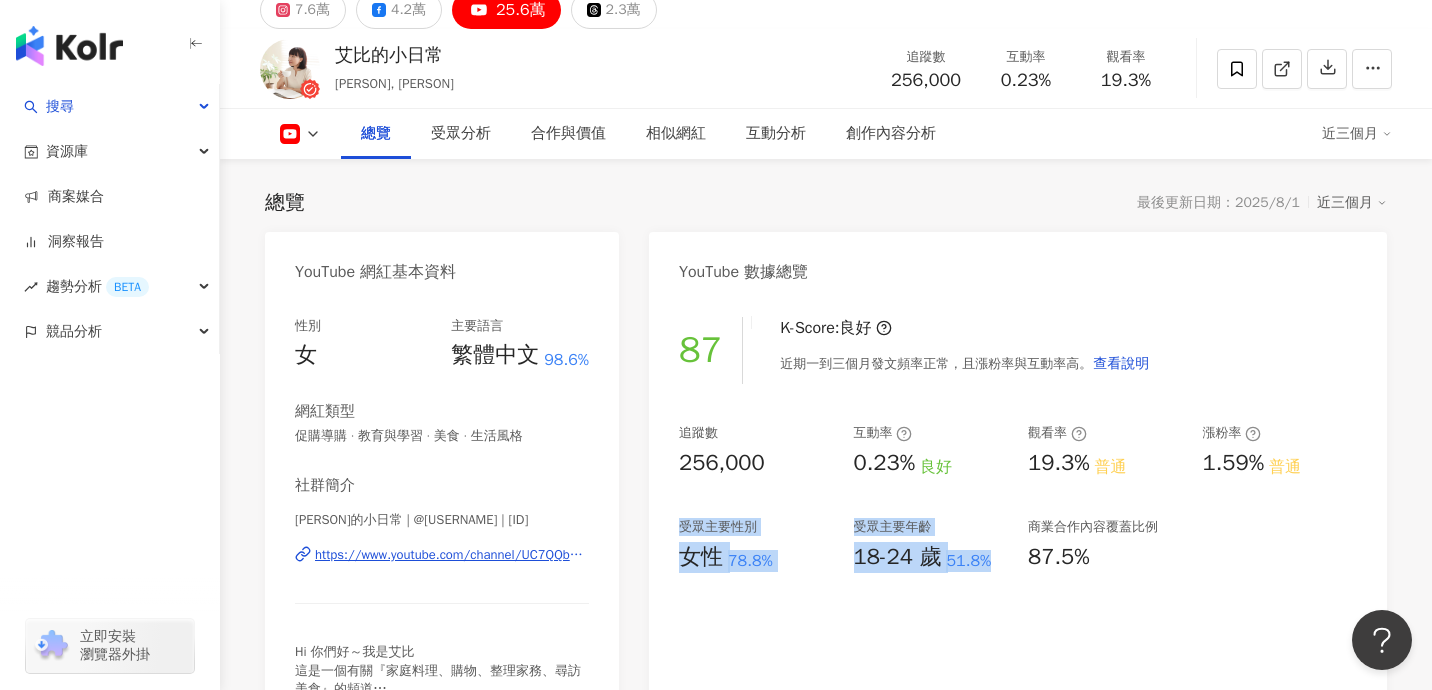 copy on "受眾主要性別   女性 78.8% 受眾主要年齡   18-24 歲 51.8%" 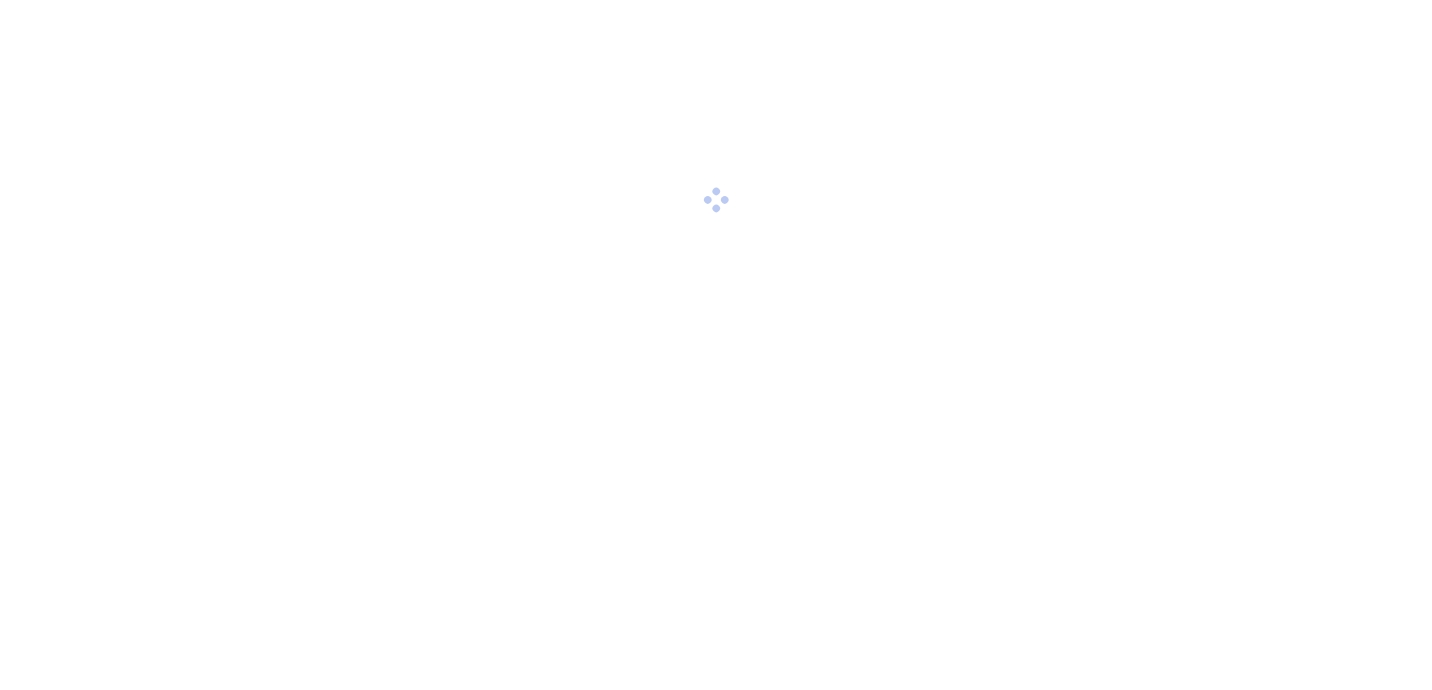 scroll, scrollTop: 0, scrollLeft: 0, axis: both 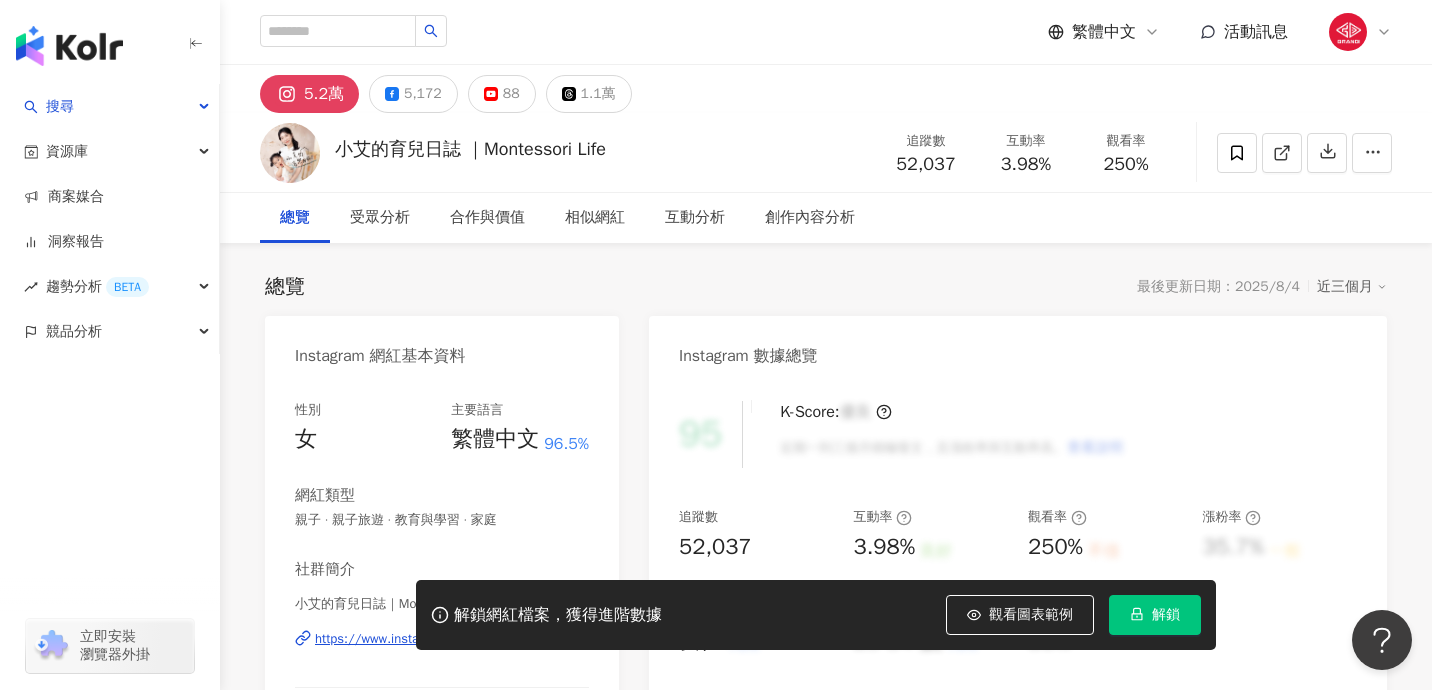 click on "解鎖" at bounding box center [1166, 615] 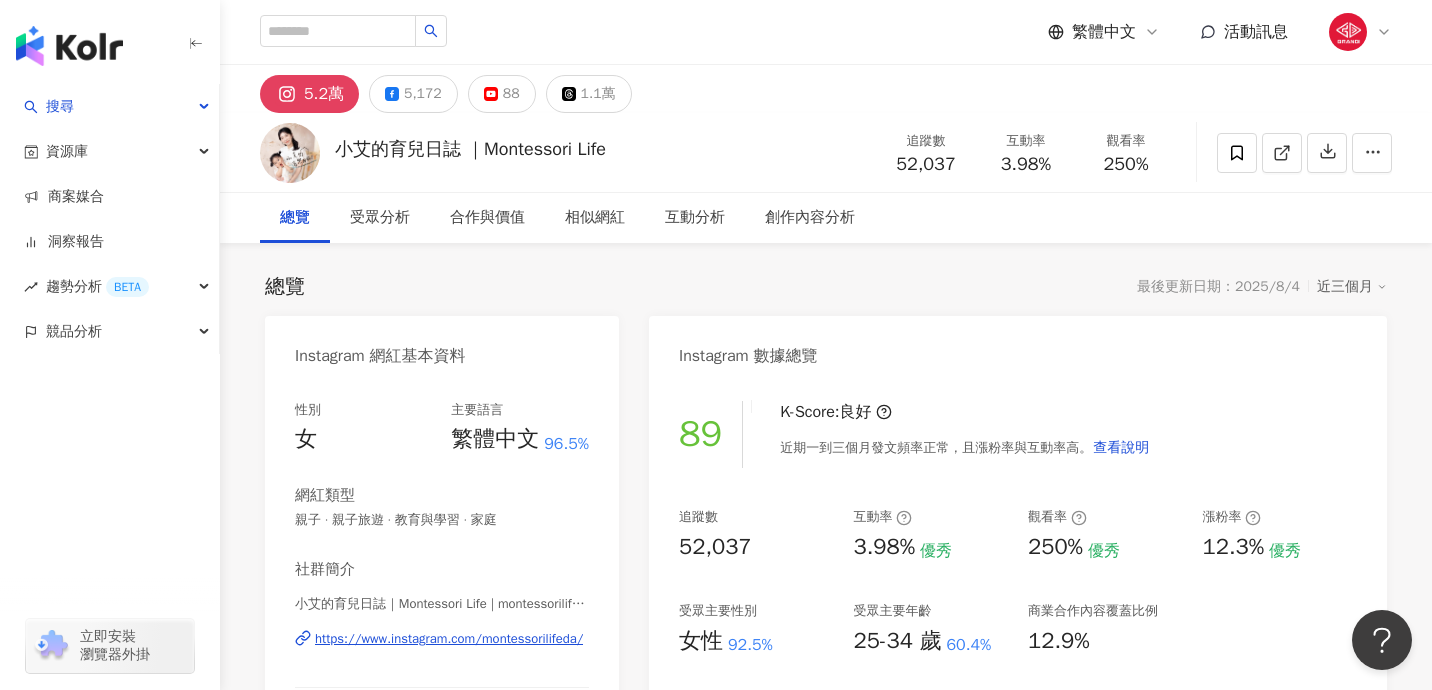 scroll, scrollTop: 43, scrollLeft: 0, axis: vertical 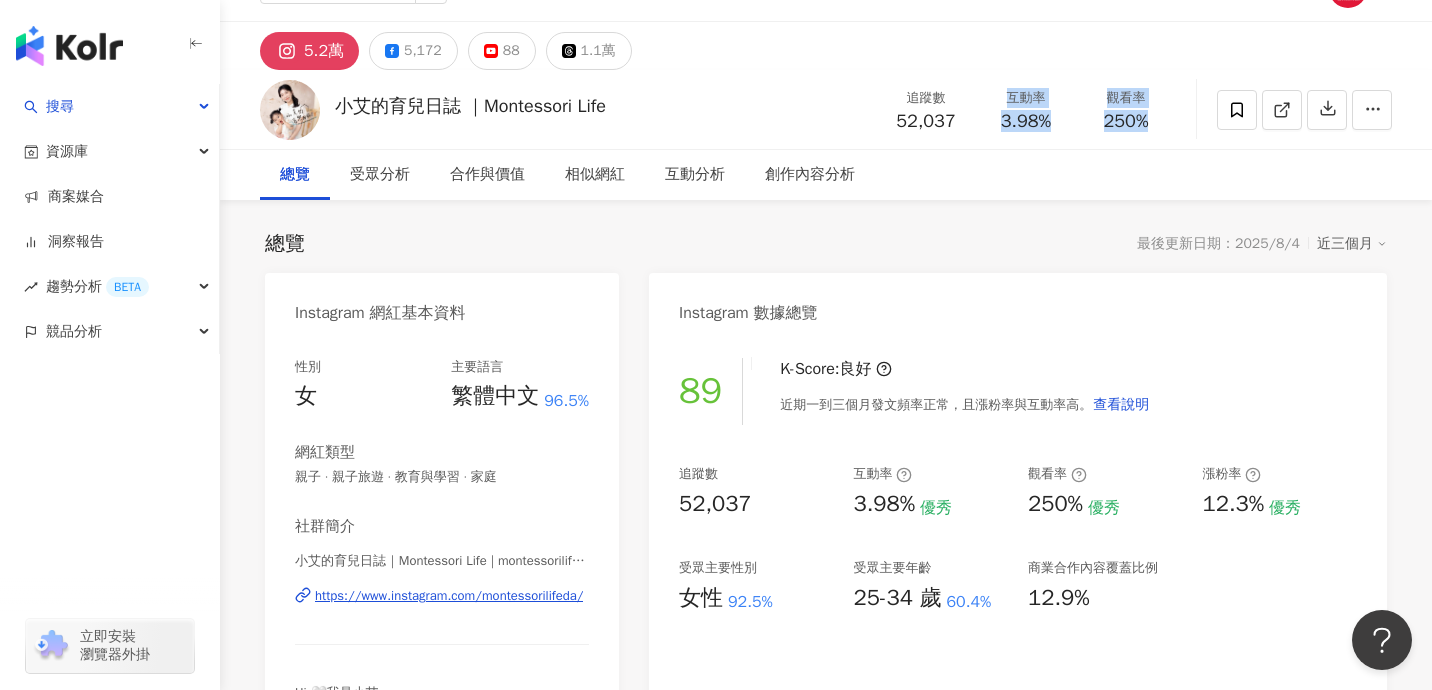 copy on "互動率 3.98% 觀看率 250%" 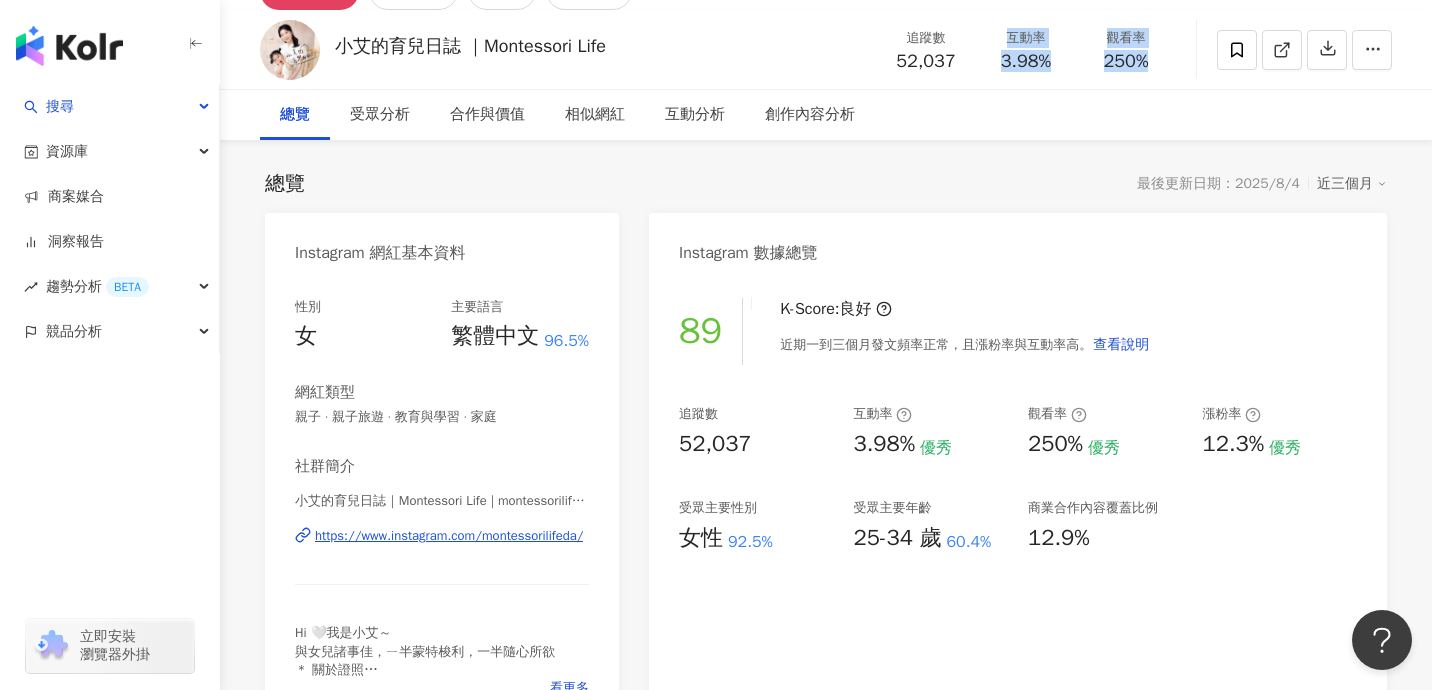 scroll, scrollTop: 121, scrollLeft: 0, axis: vertical 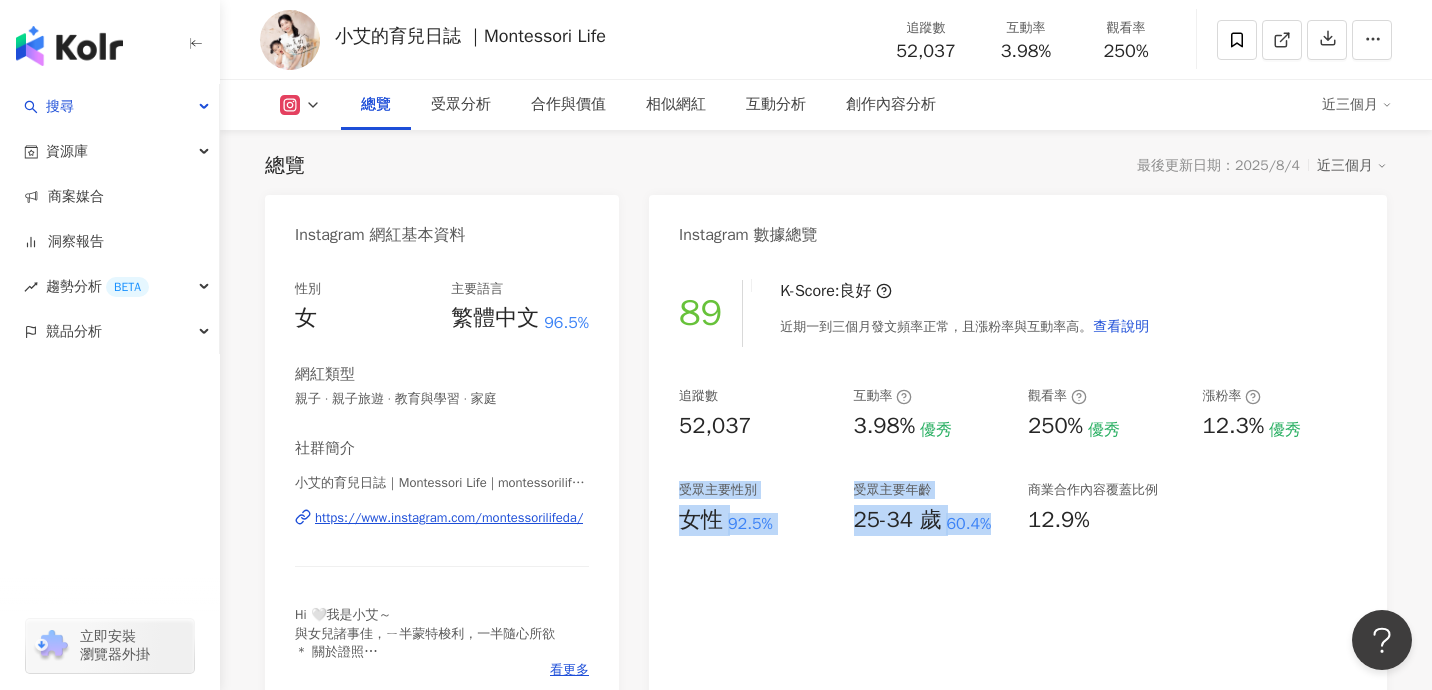 copy on "受眾主要性別   女性 92.5% 受眾主要年齡   25-34 歲 60.4%" 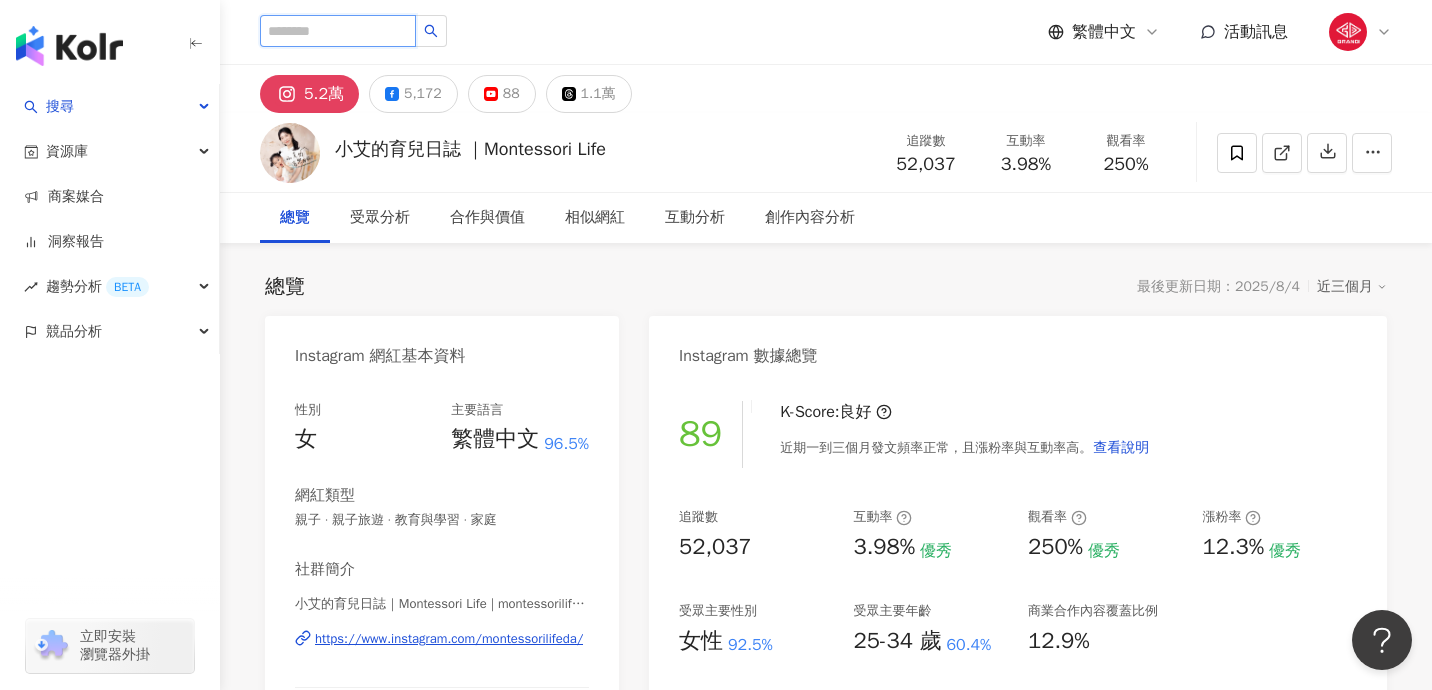 click at bounding box center [338, 31] 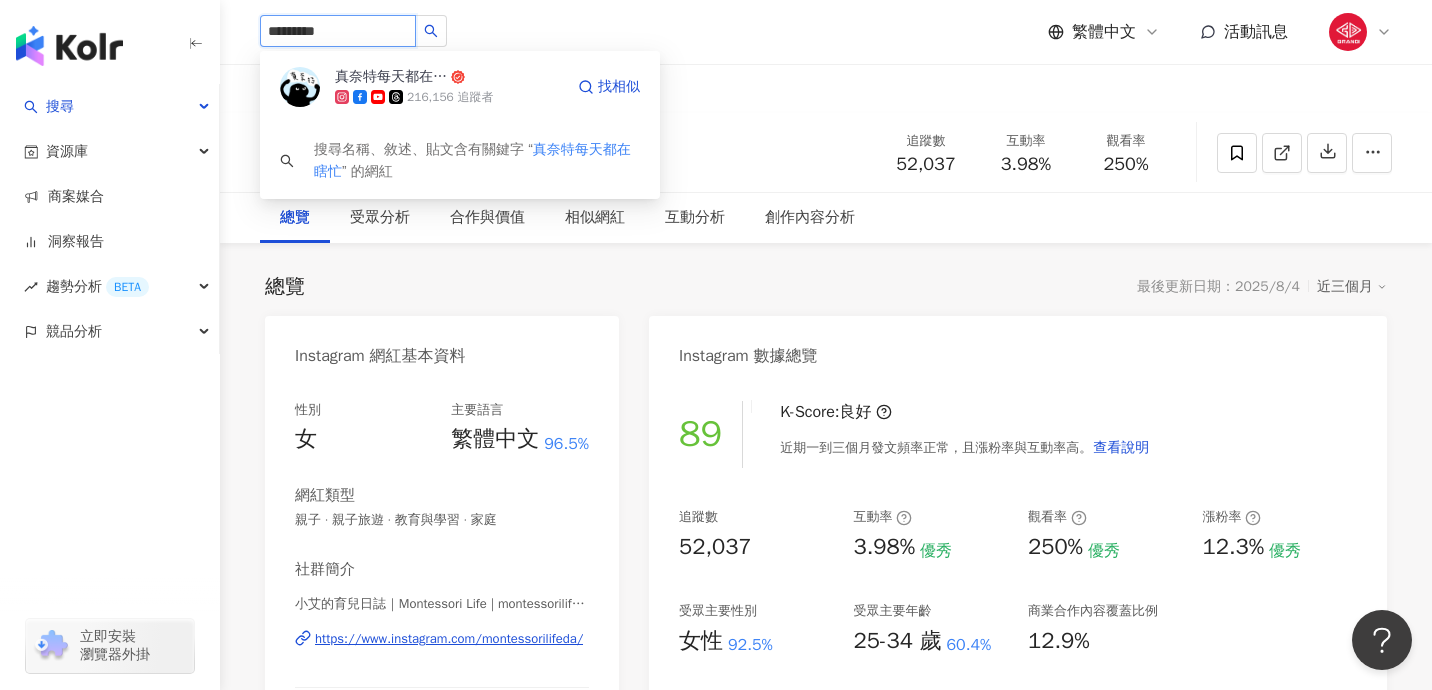 click on "真奈特每天都在瞎忙" at bounding box center (391, 77) 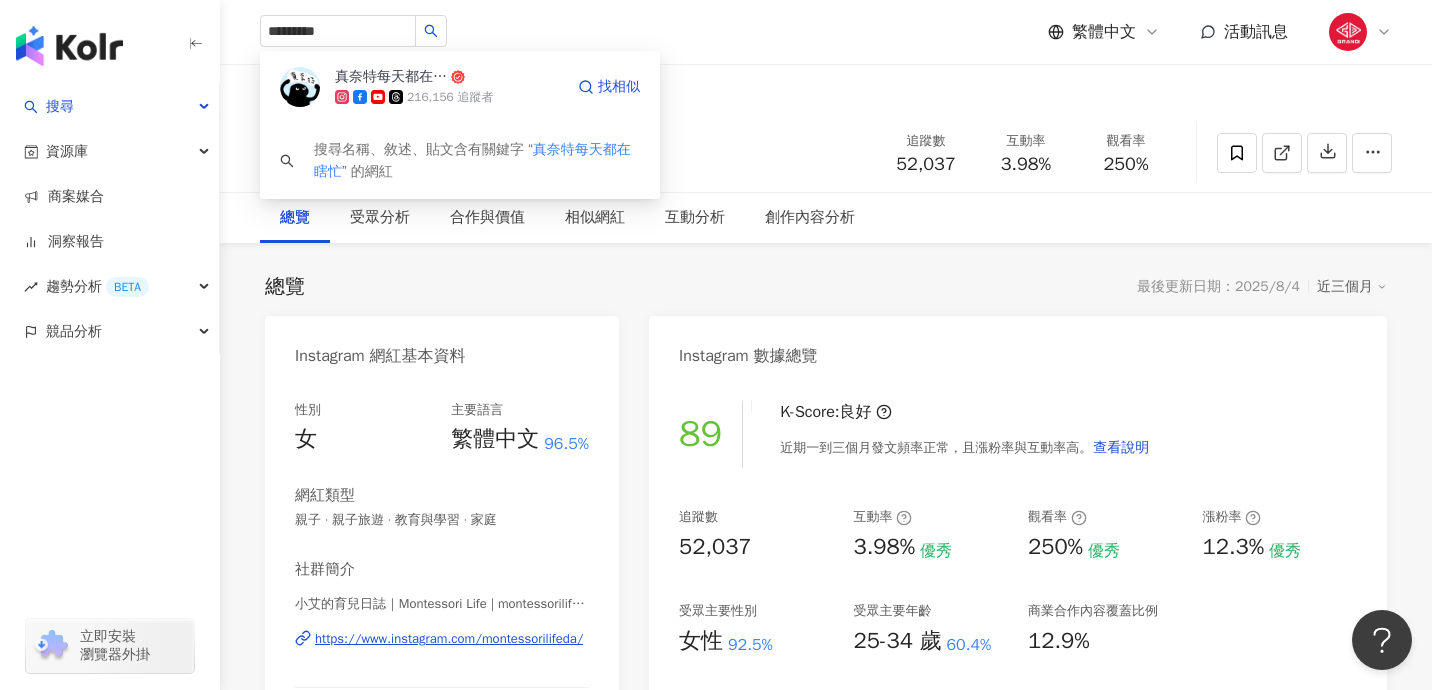 type 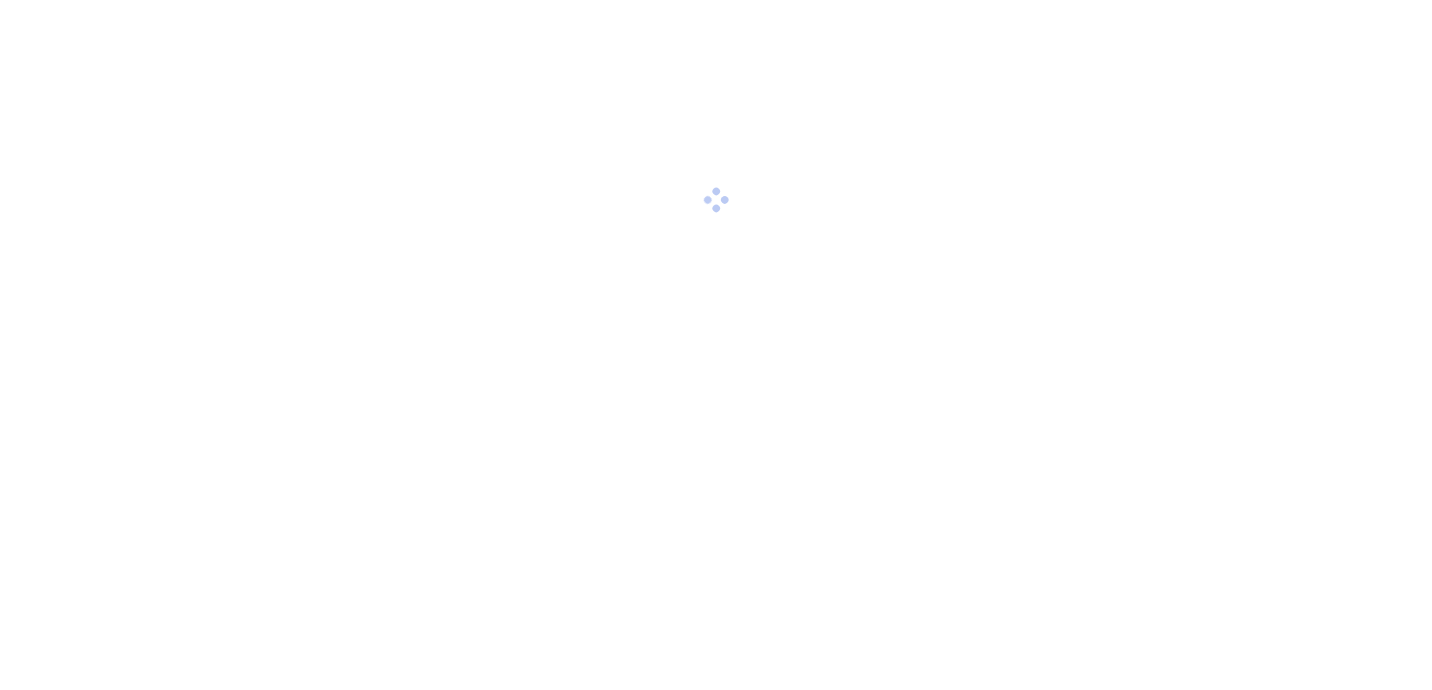 scroll, scrollTop: 0, scrollLeft: 0, axis: both 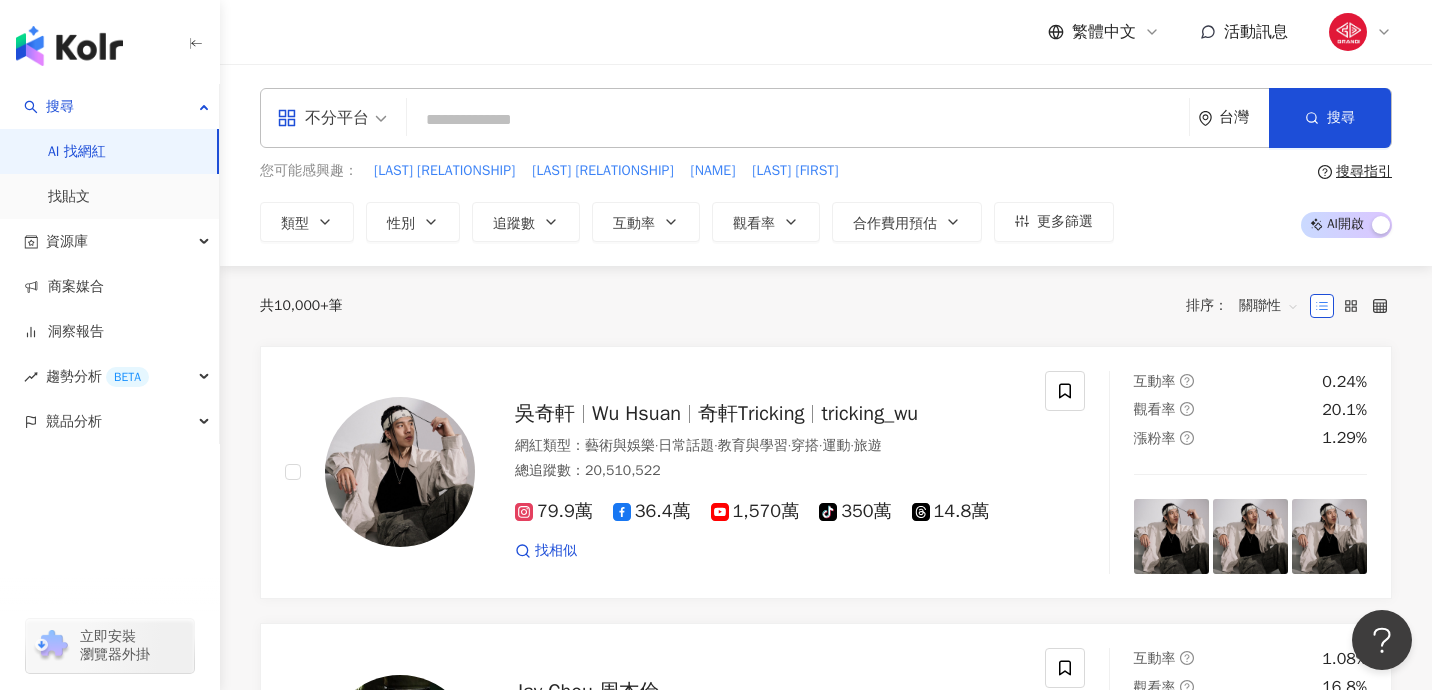 click at bounding box center [798, 120] 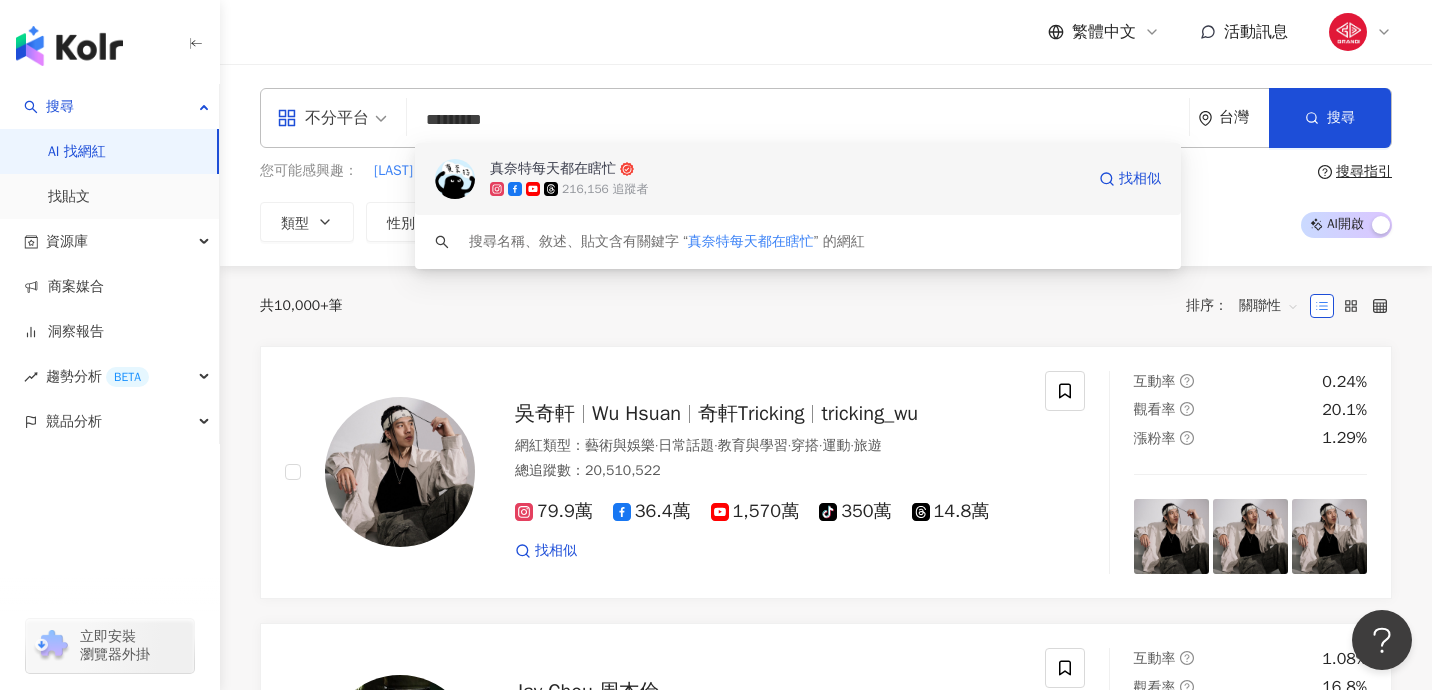 click on "216,156   追蹤者" at bounding box center (787, 189) 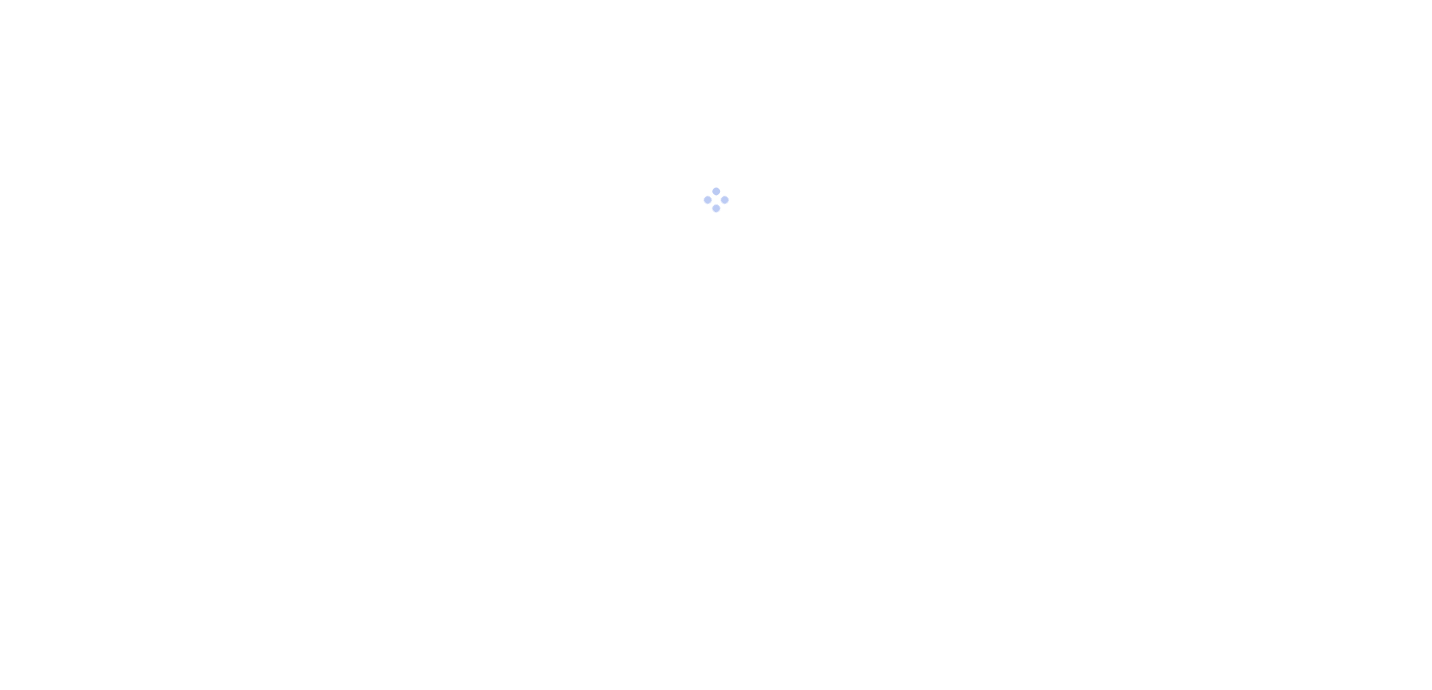 scroll, scrollTop: 0, scrollLeft: 0, axis: both 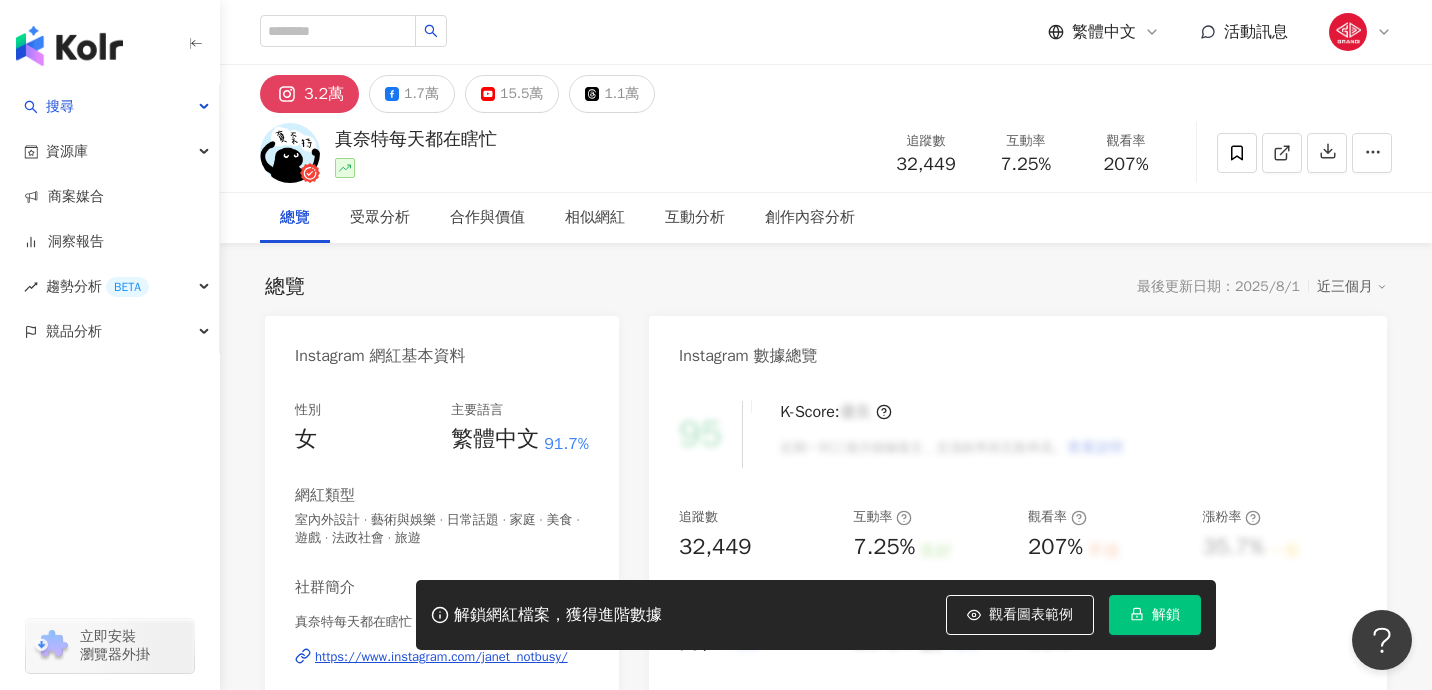 click on "解鎖" at bounding box center [1166, 615] 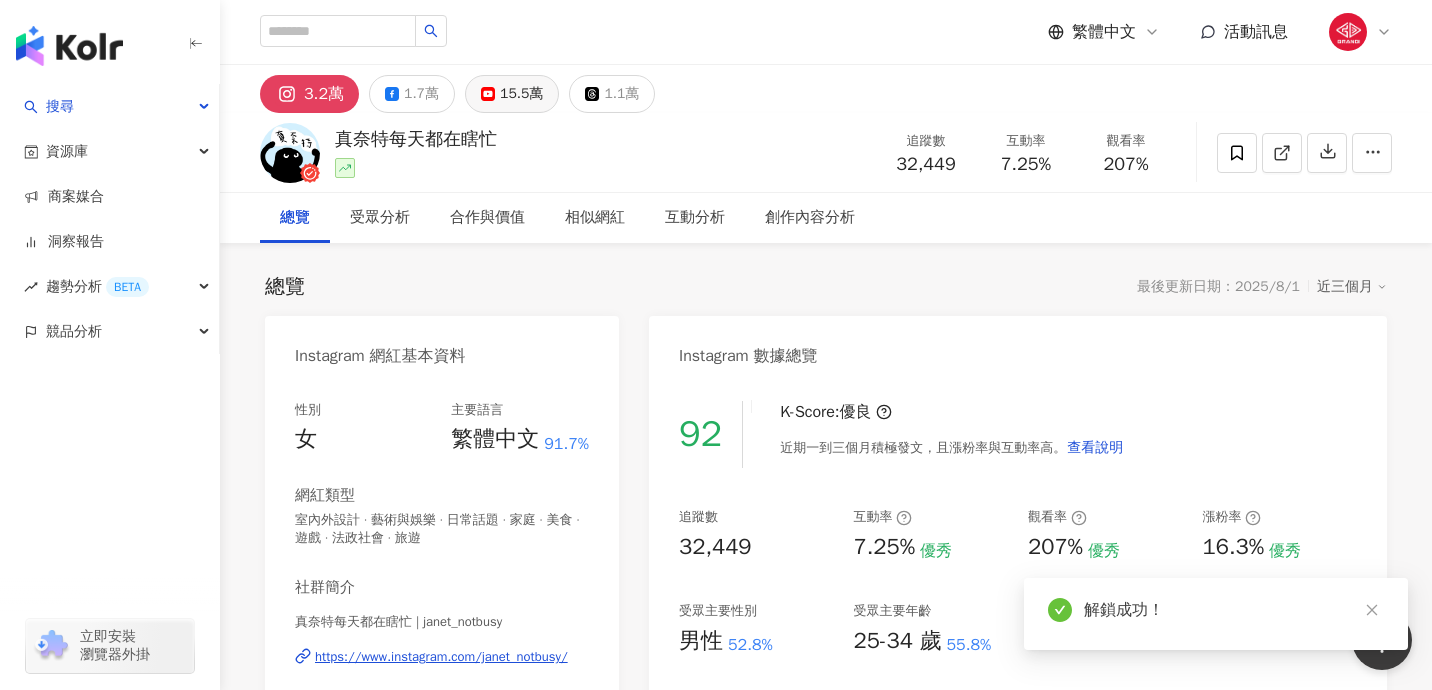 click on "15.5萬" at bounding box center (521, 94) 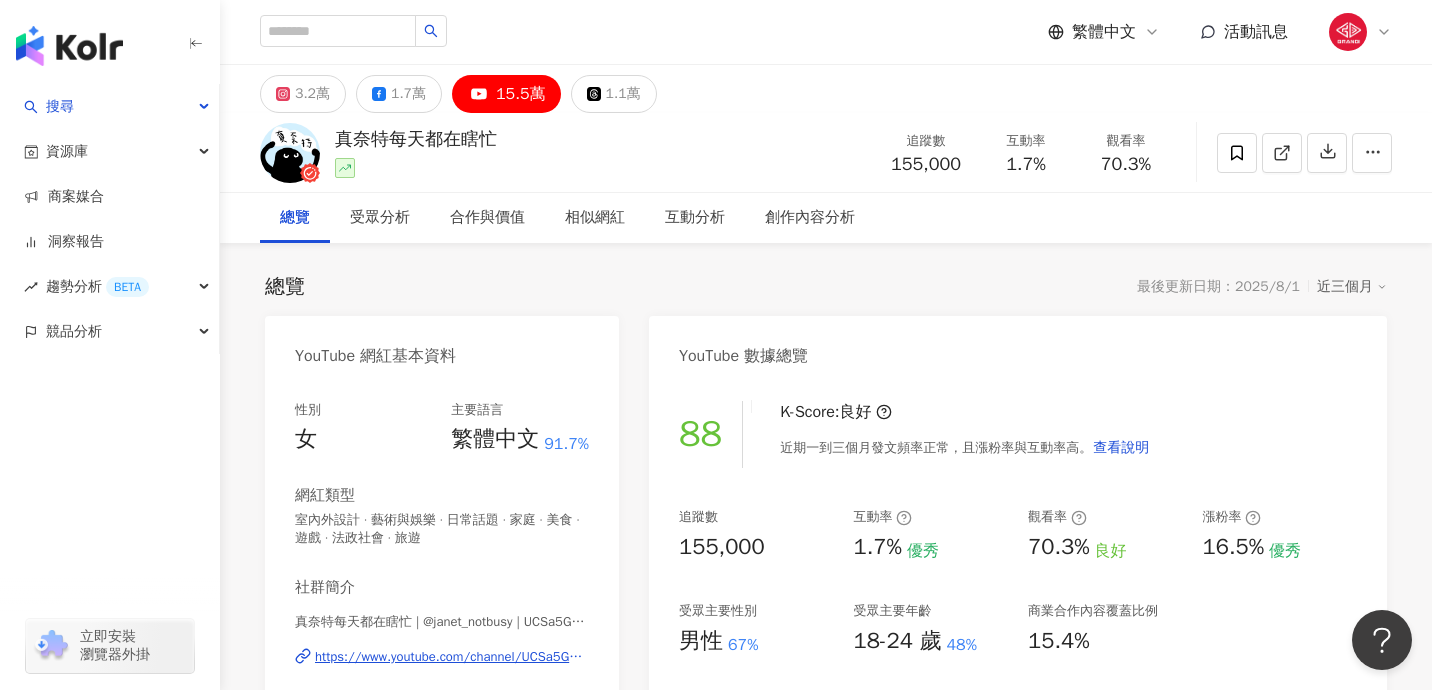 scroll, scrollTop: 30, scrollLeft: 0, axis: vertical 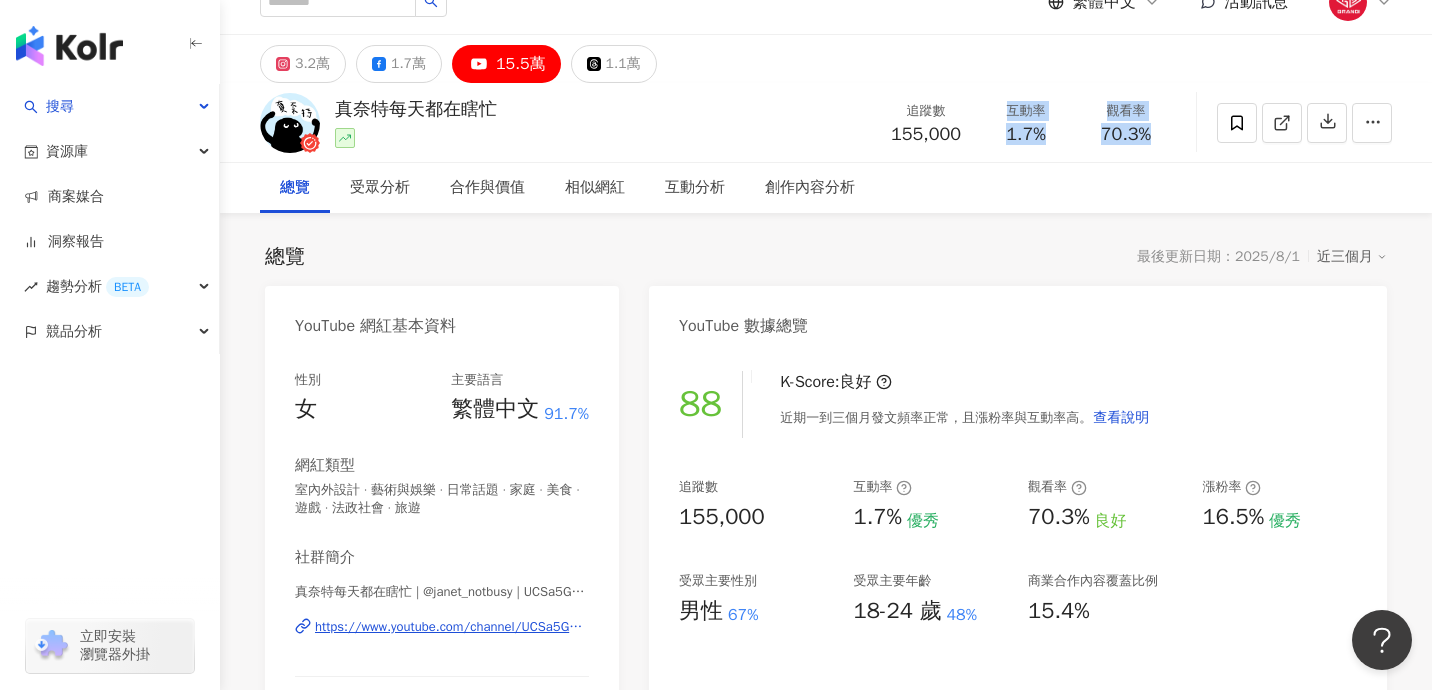 copy on "互動率 1.7% 觀看率 70.3%" 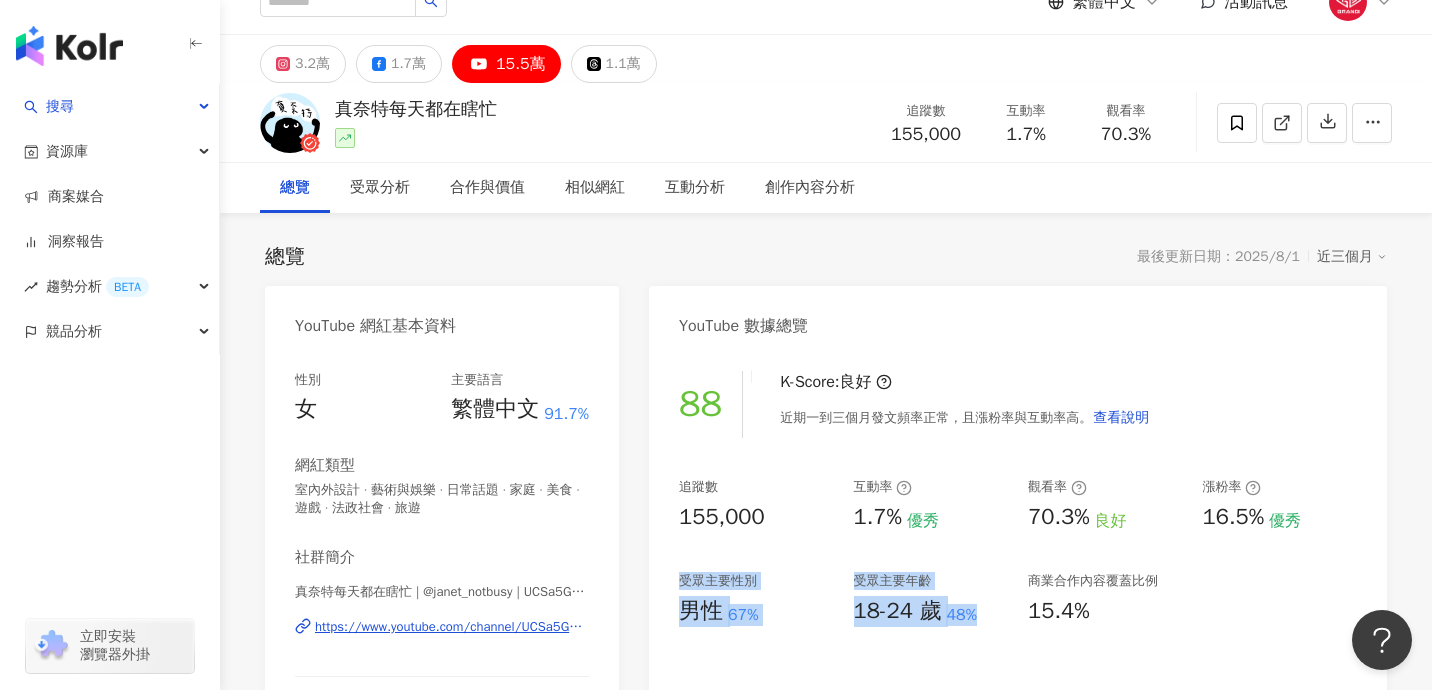 copy on "受眾主要性別   男性 67% 受眾主要年齡   18-24 歲 48%" 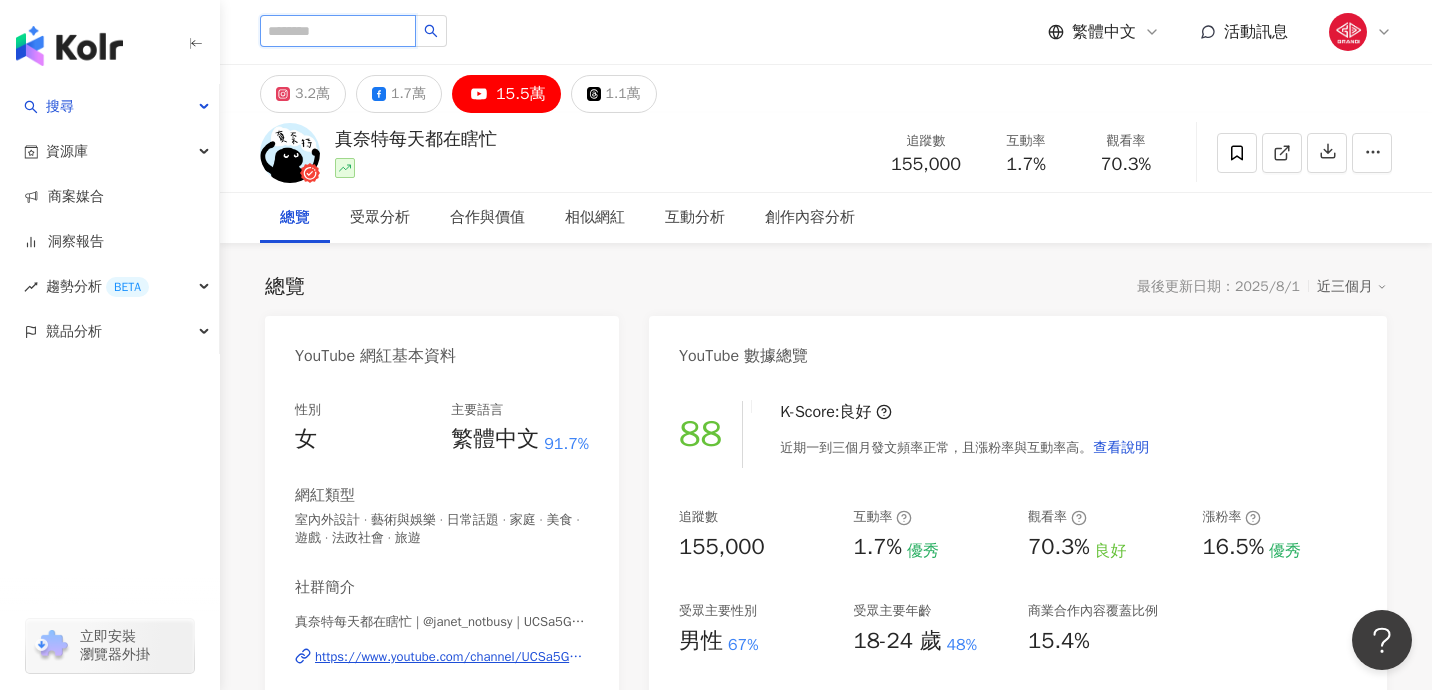 click at bounding box center (338, 31) 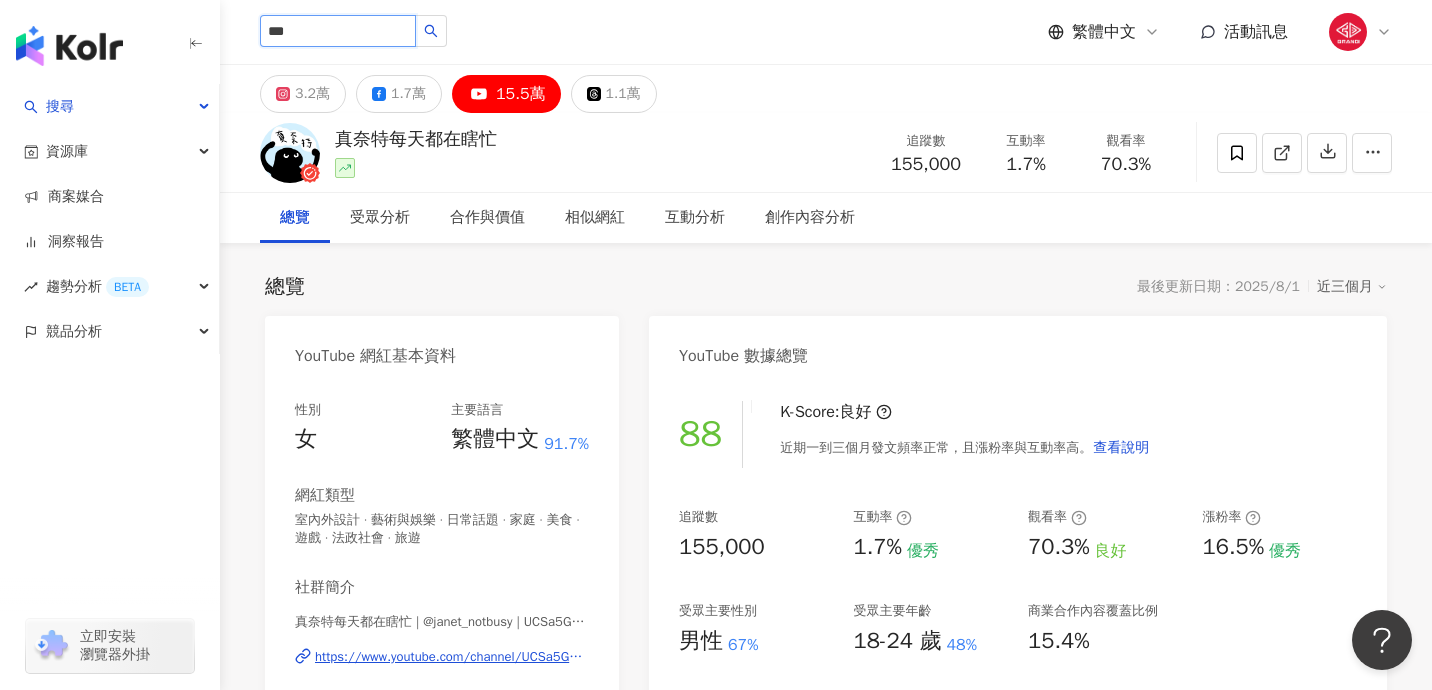 type on "**" 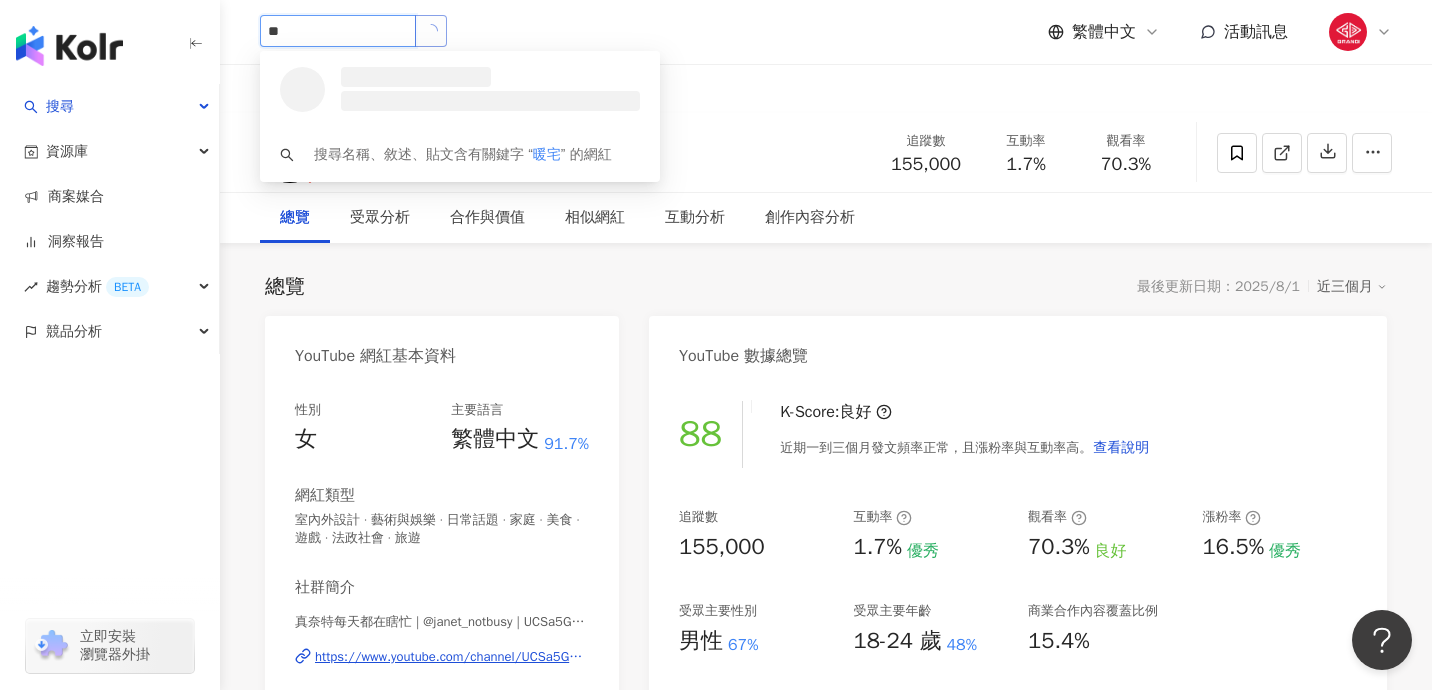 click 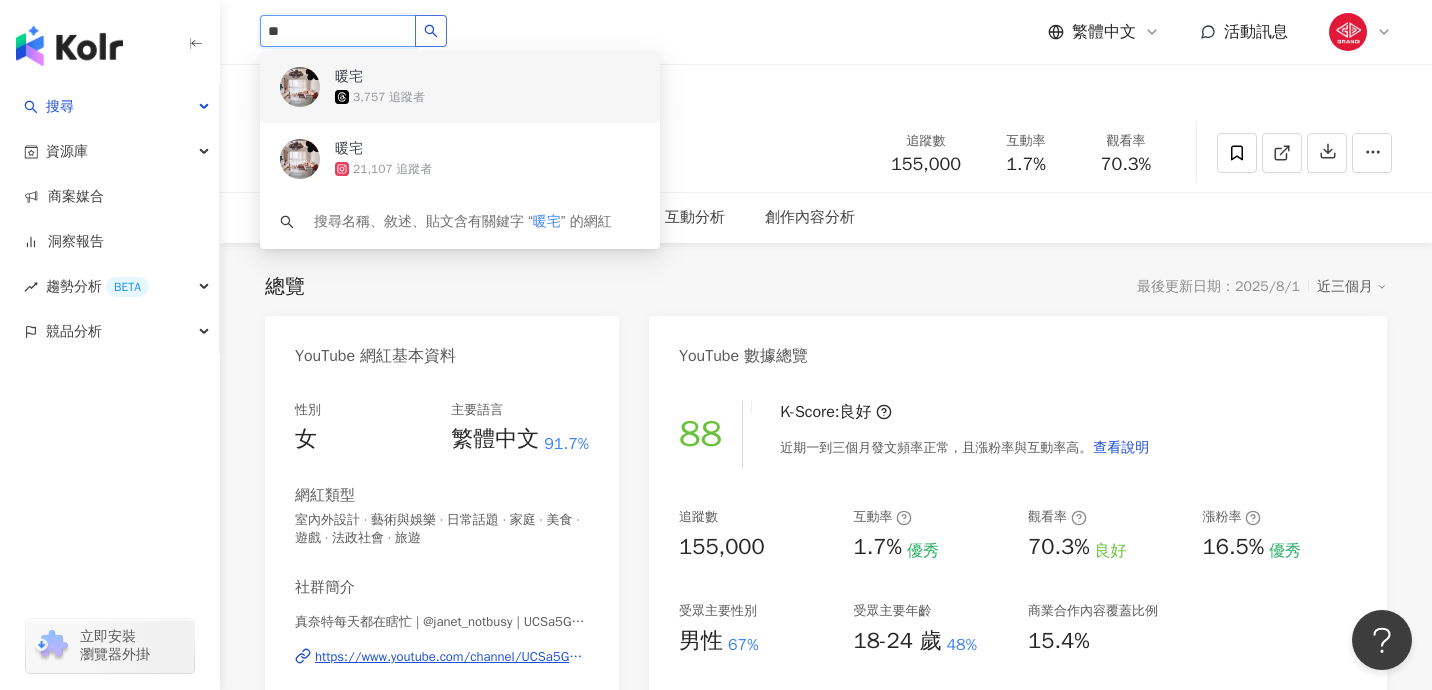 drag, startPoint x: 411, startPoint y: 83, endPoint x: 636, endPoint y: 9, distance: 236.85649 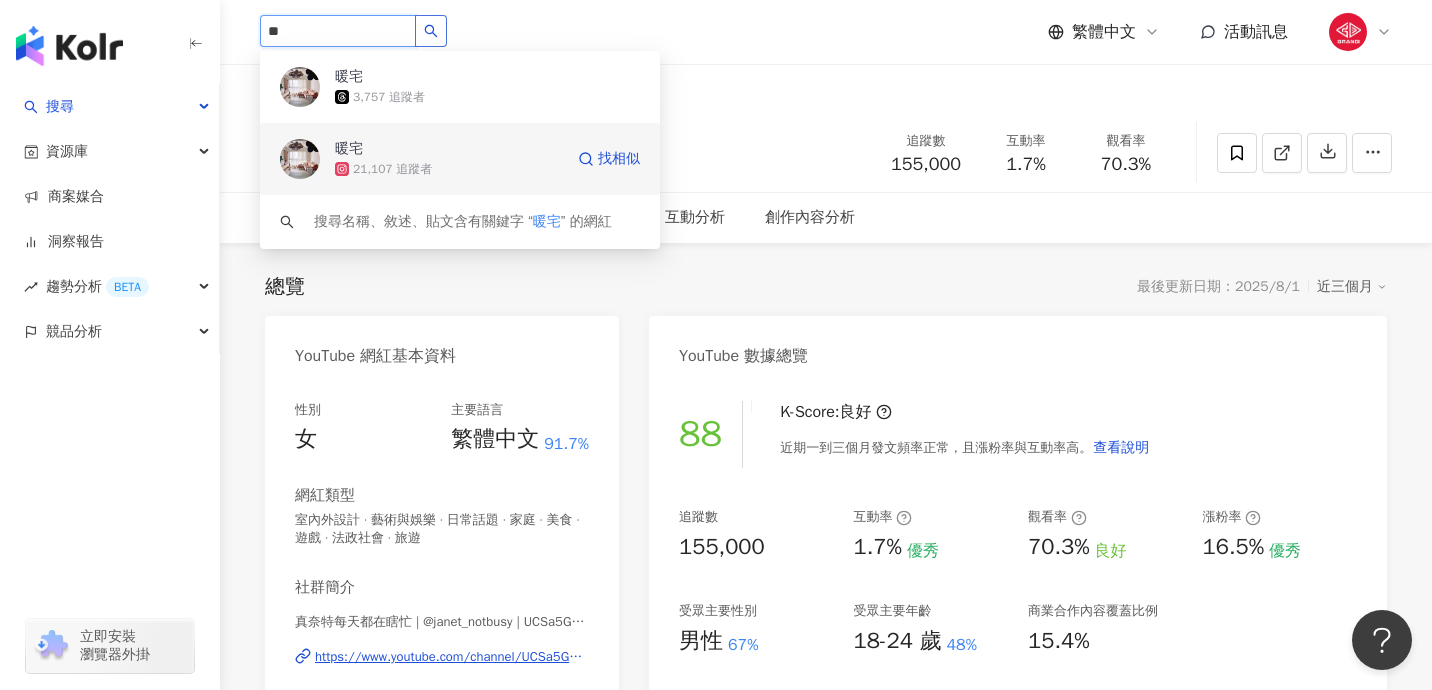 click on "21,107   追蹤者" at bounding box center (449, 169) 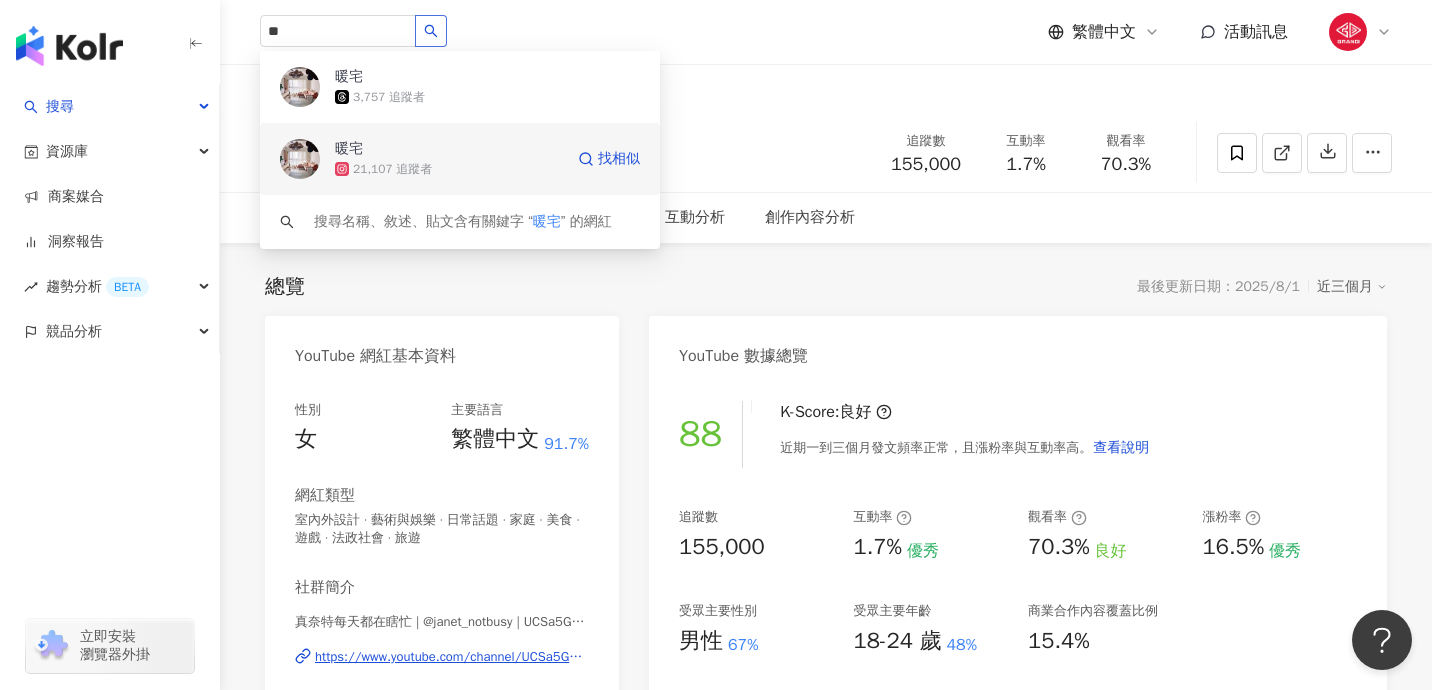 type 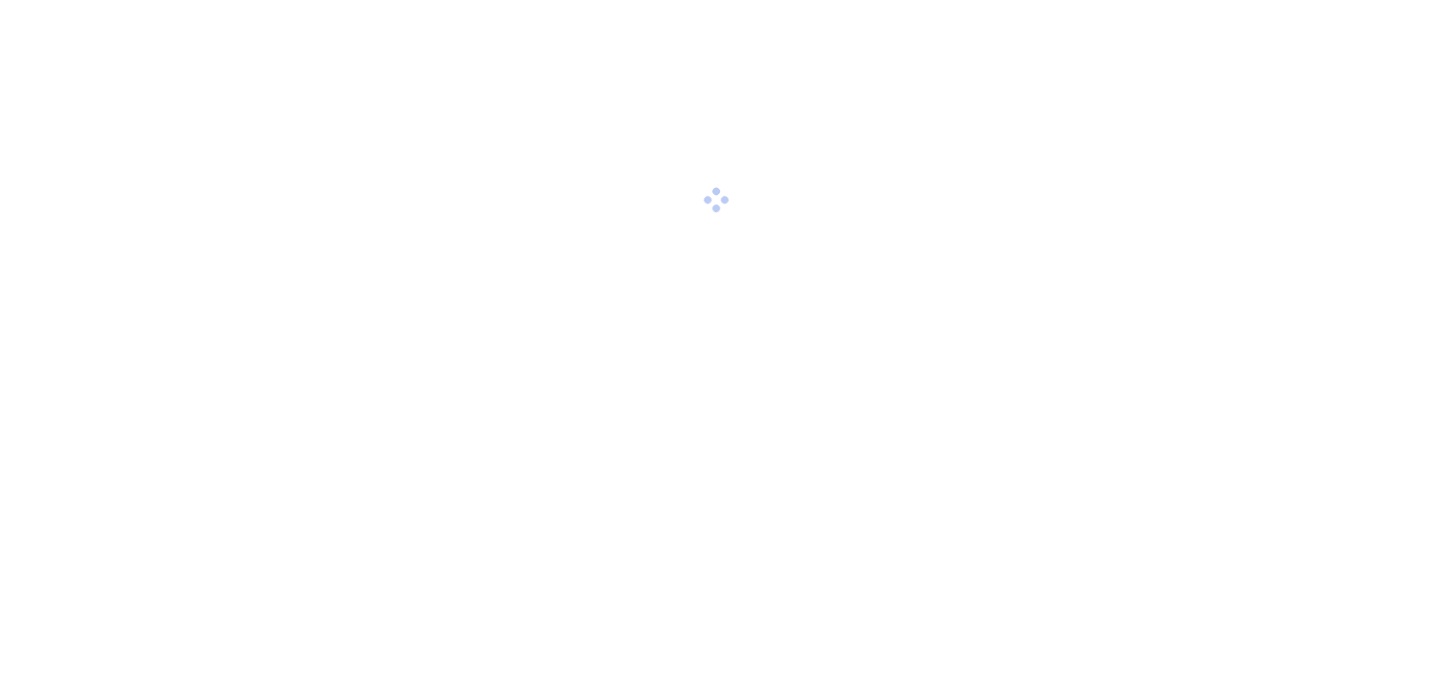 scroll, scrollTop: 0, scrollLeft: 0, axis: both 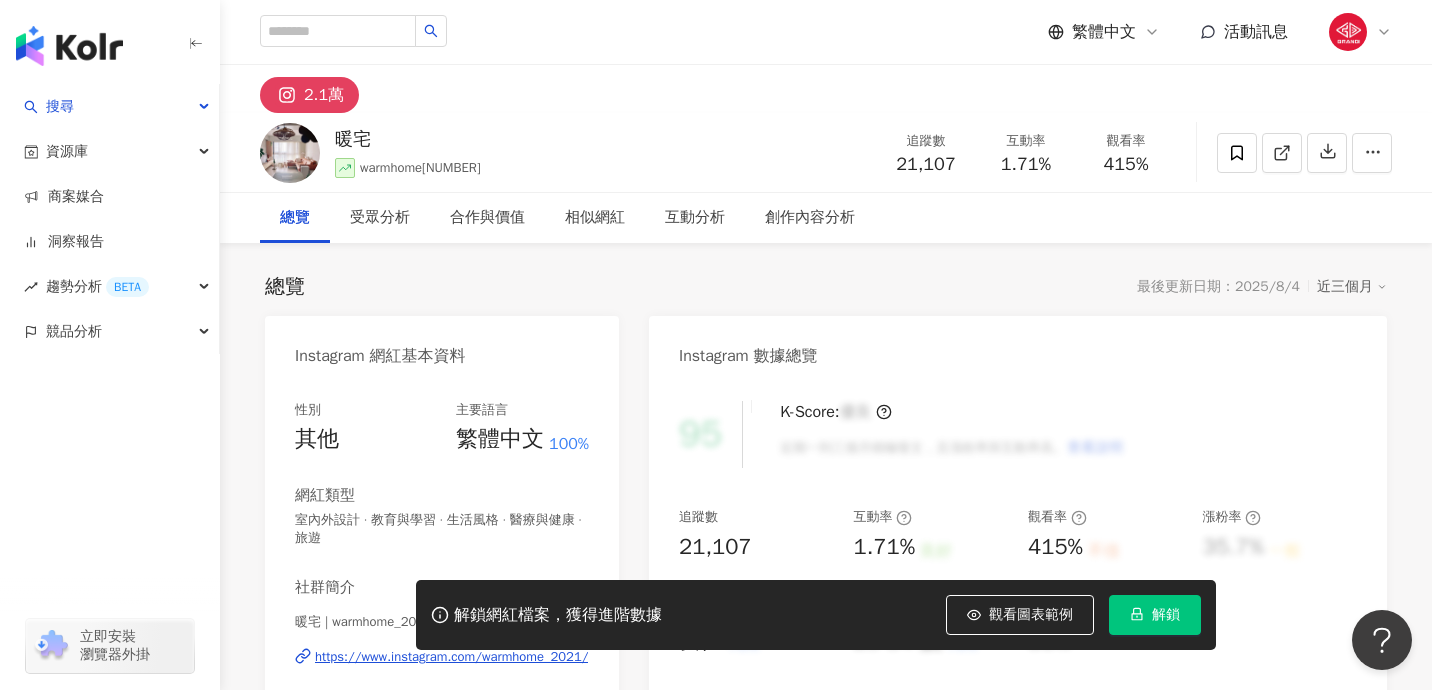 click on "解鎖" at bounding box center [1155, 615] 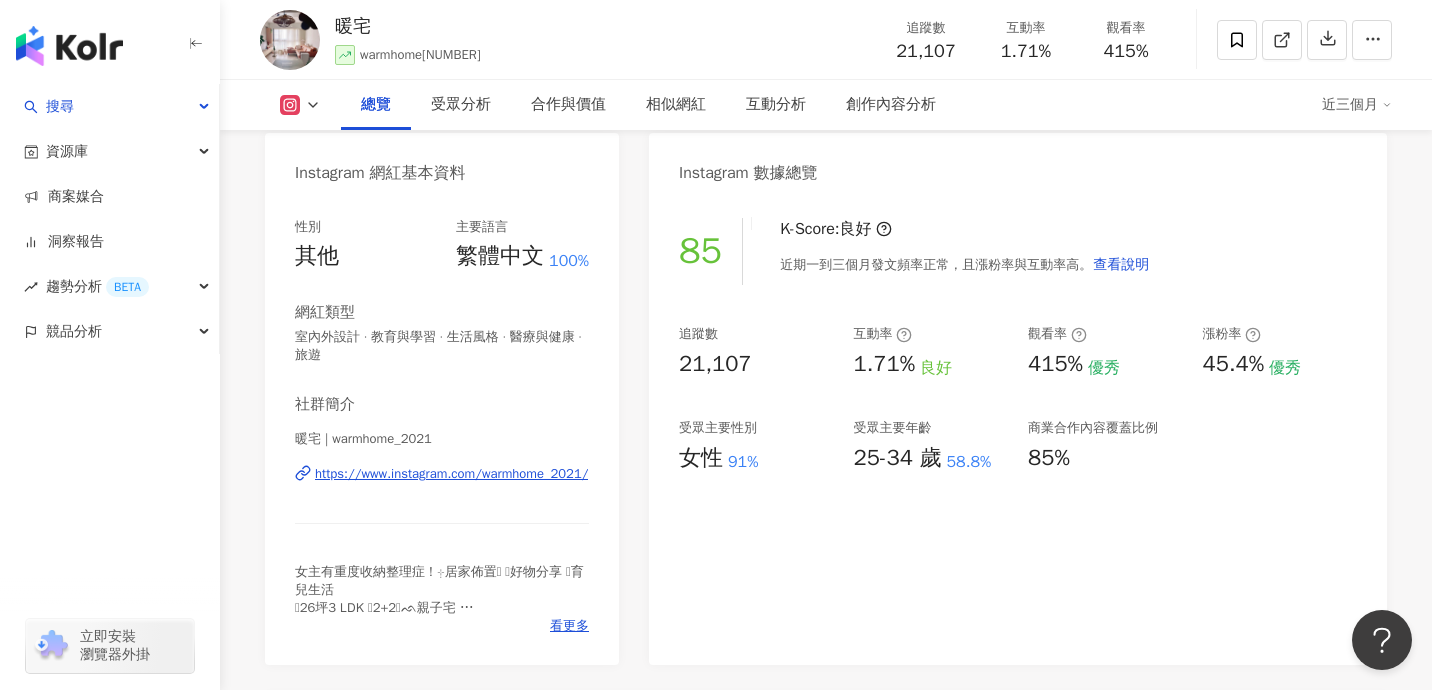 scroll, scrollTop: 193, scrollLeft: 0, axis: vertical 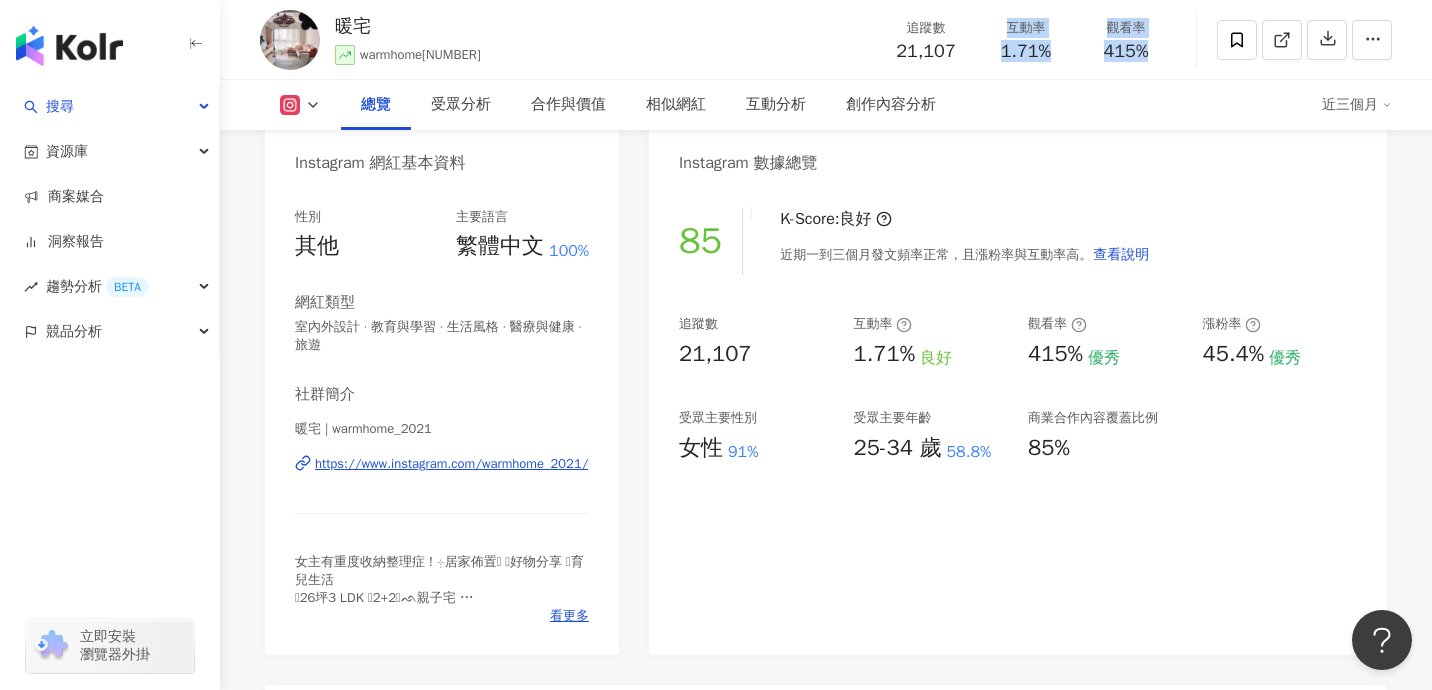 copy on "互動率 1.71% 觀看率 415%" 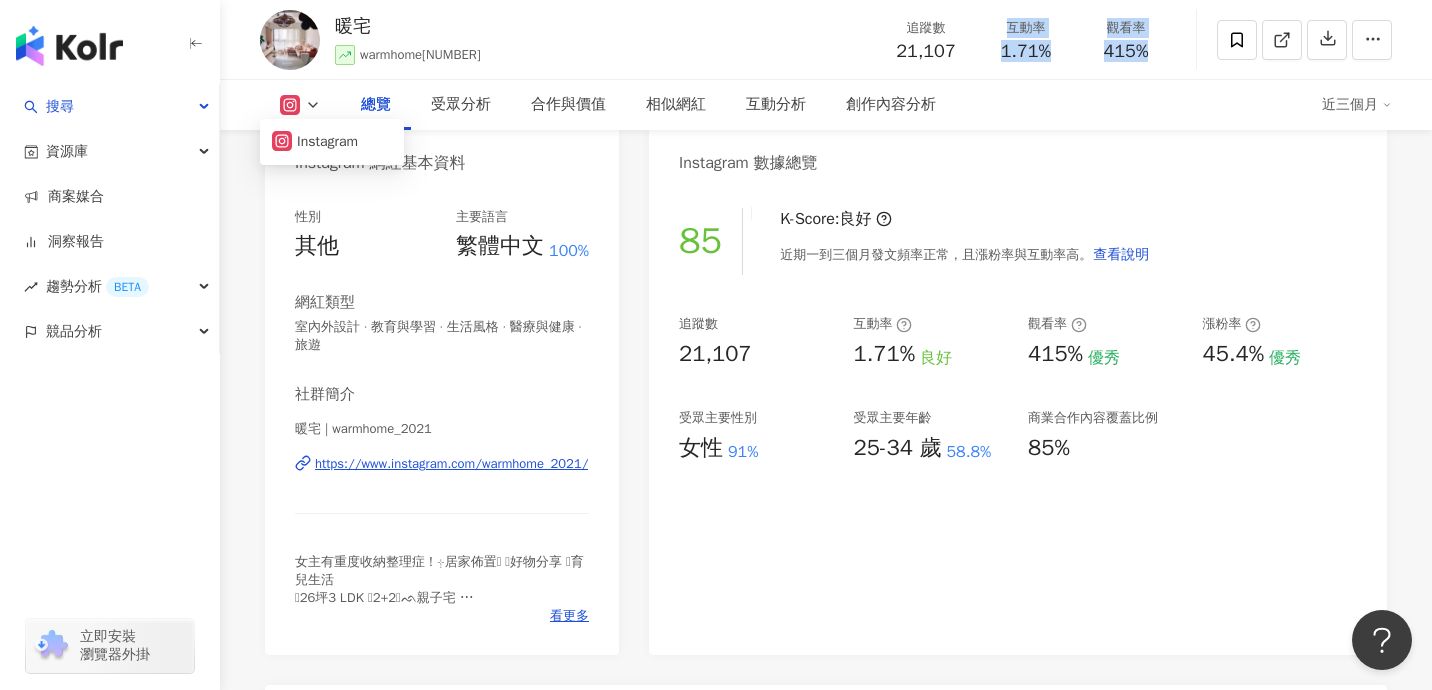 type 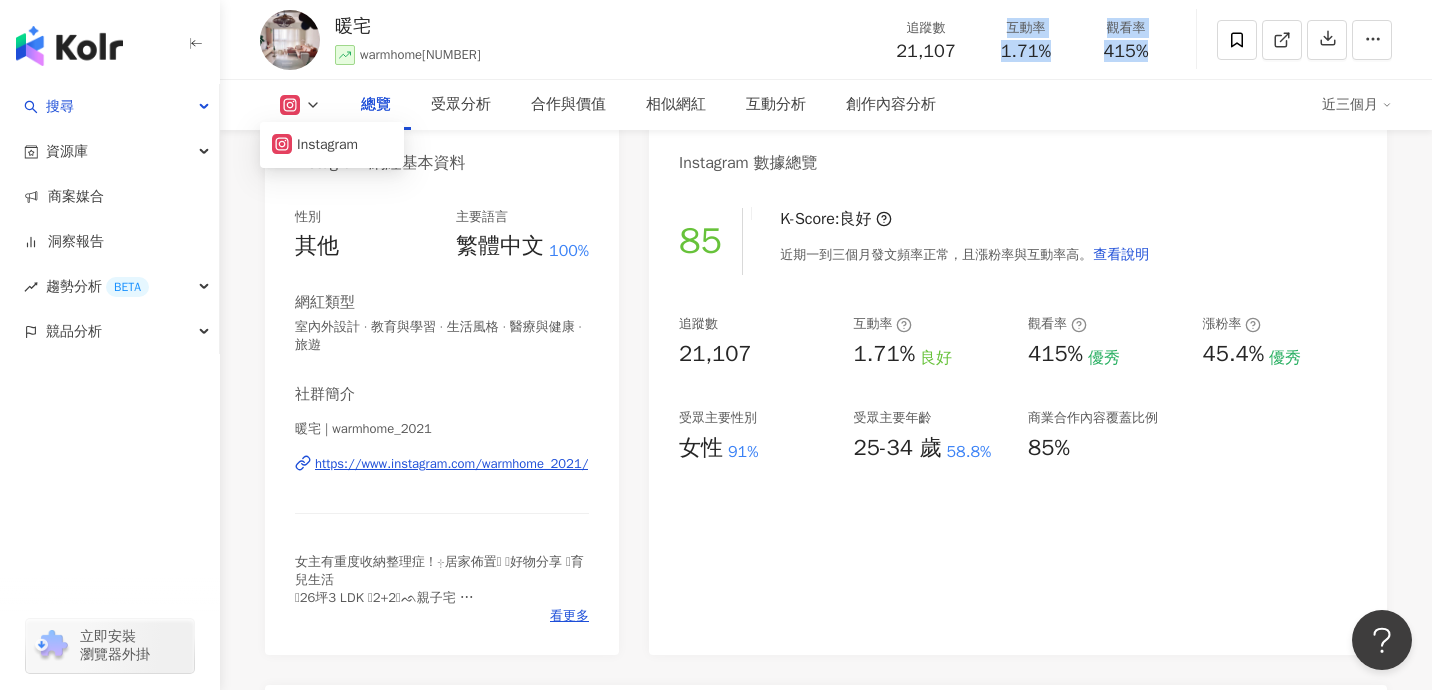scroll, scrollTop: 241, scrollLeft: 0, axis: vertical 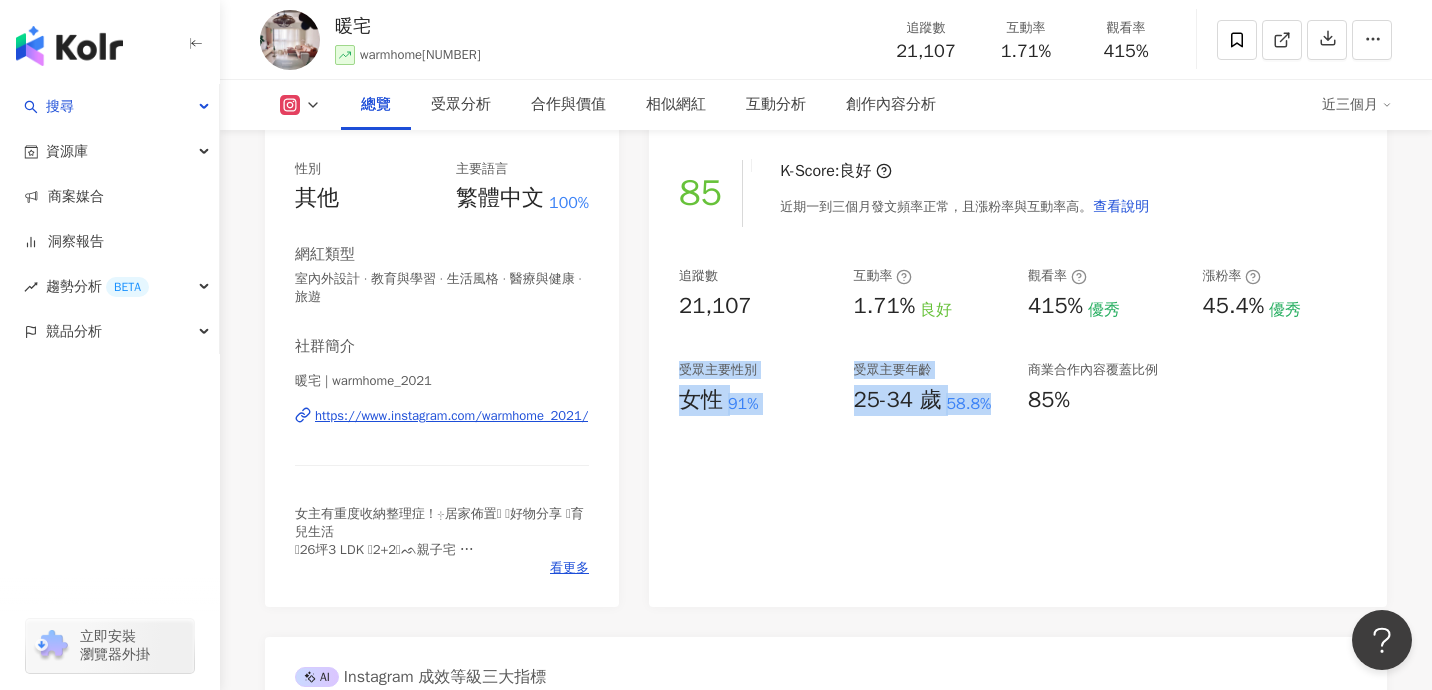 copy on "受眾主要性別   女性 91% 受眾主要年齡   25-34 歲 58.8%" 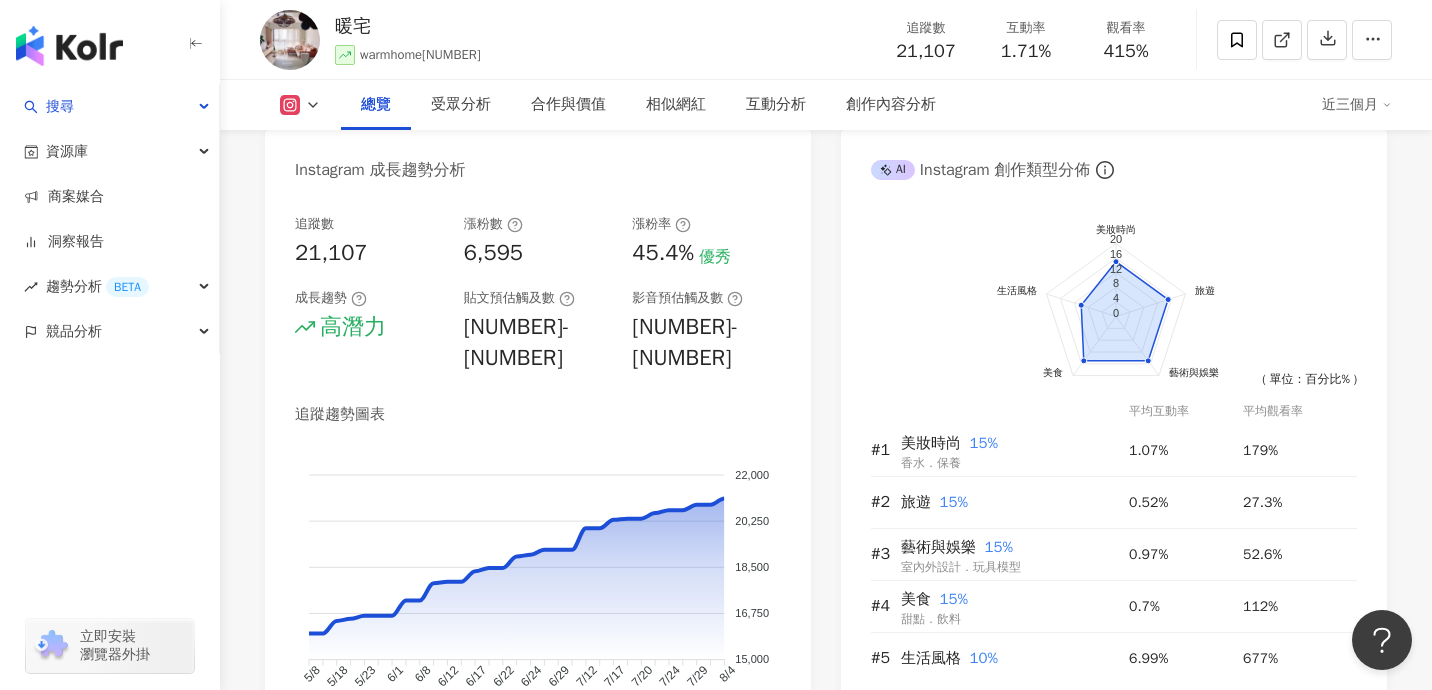 scroll, scrollTop: 1125, scrollLeft: 0, axis: vertical 